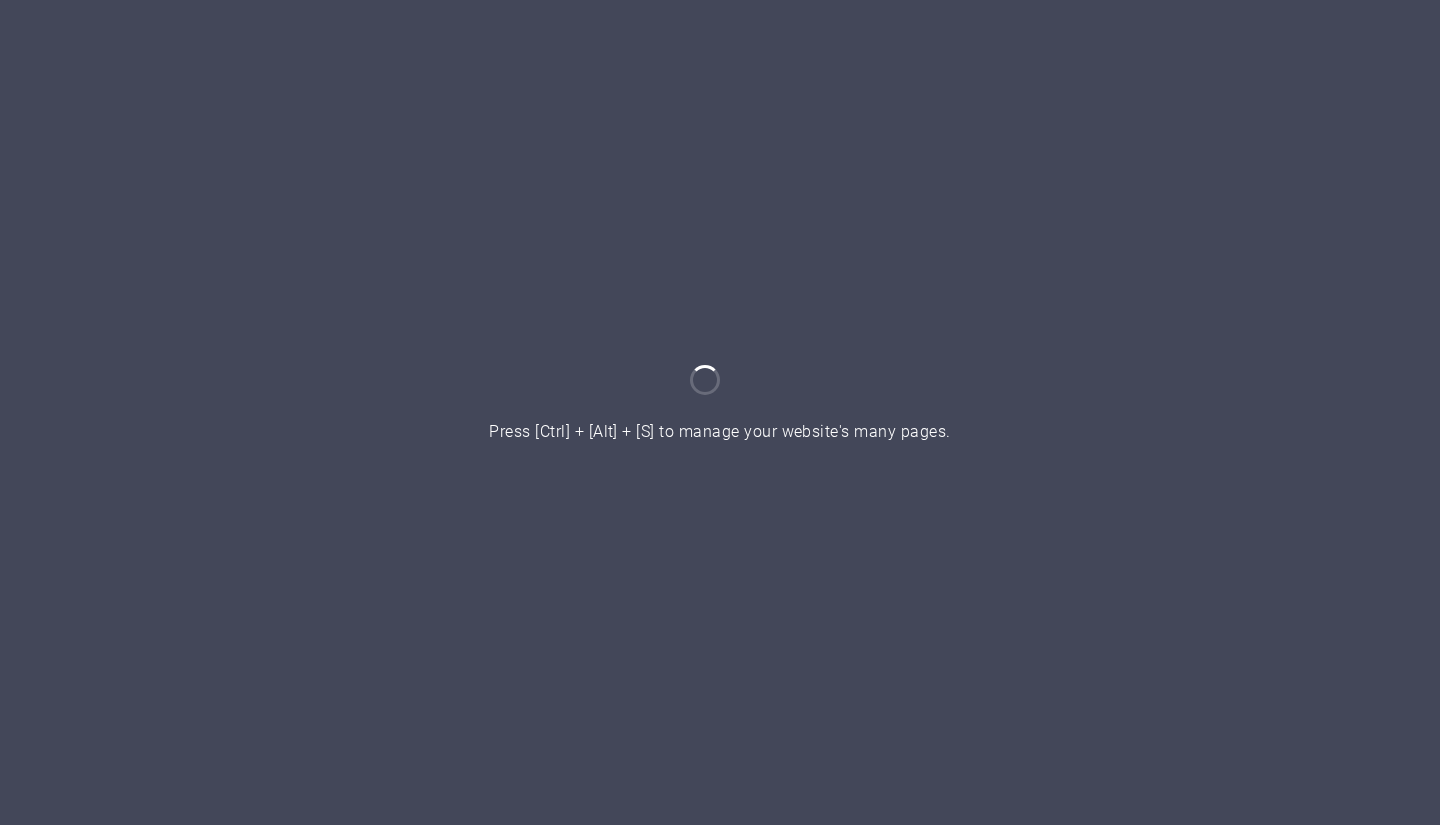 scroll, scrollTop: 0, scrollLeft: 0, axis: both 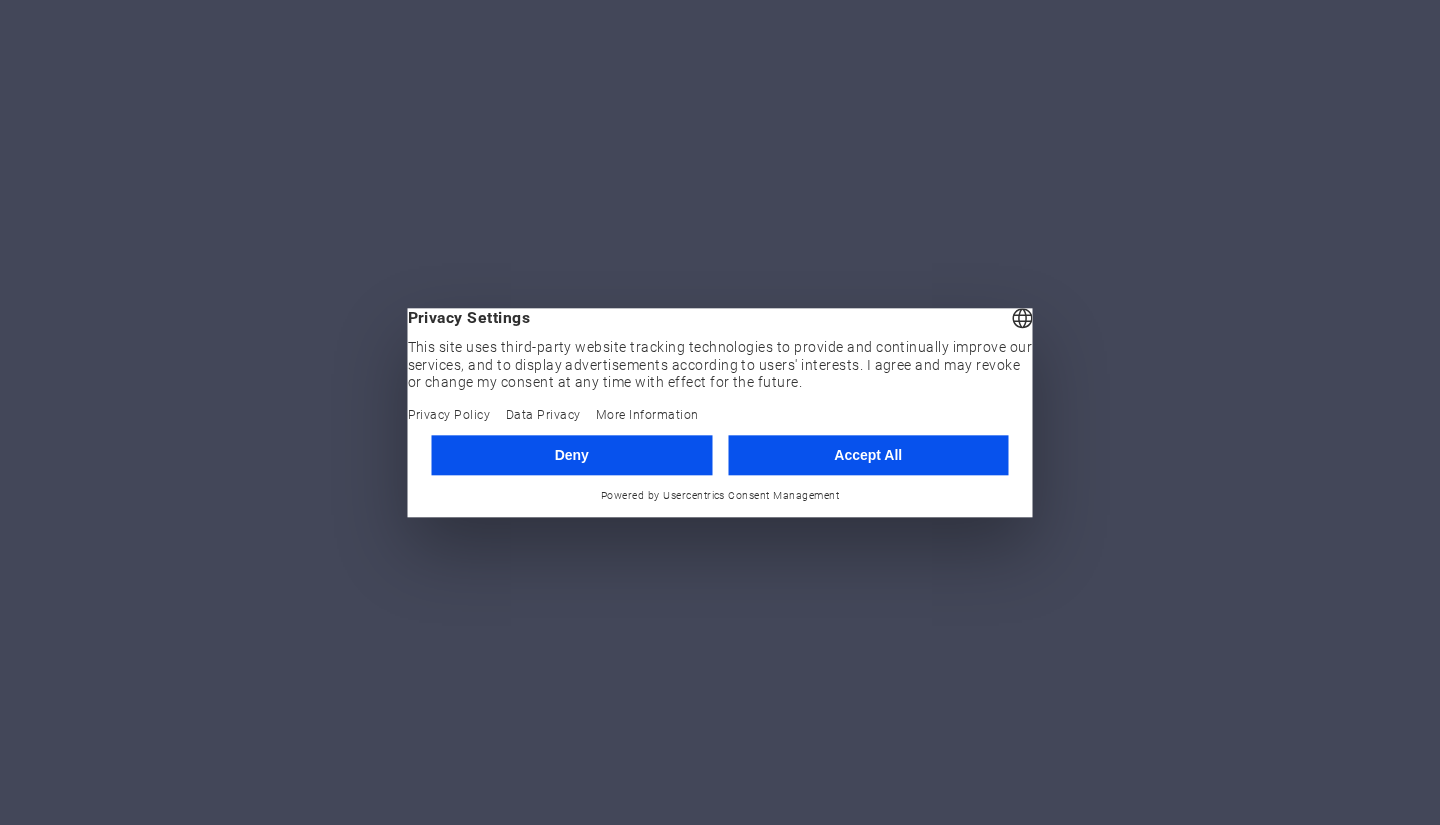 click on "Accept All" at bounding box center [868, 455] 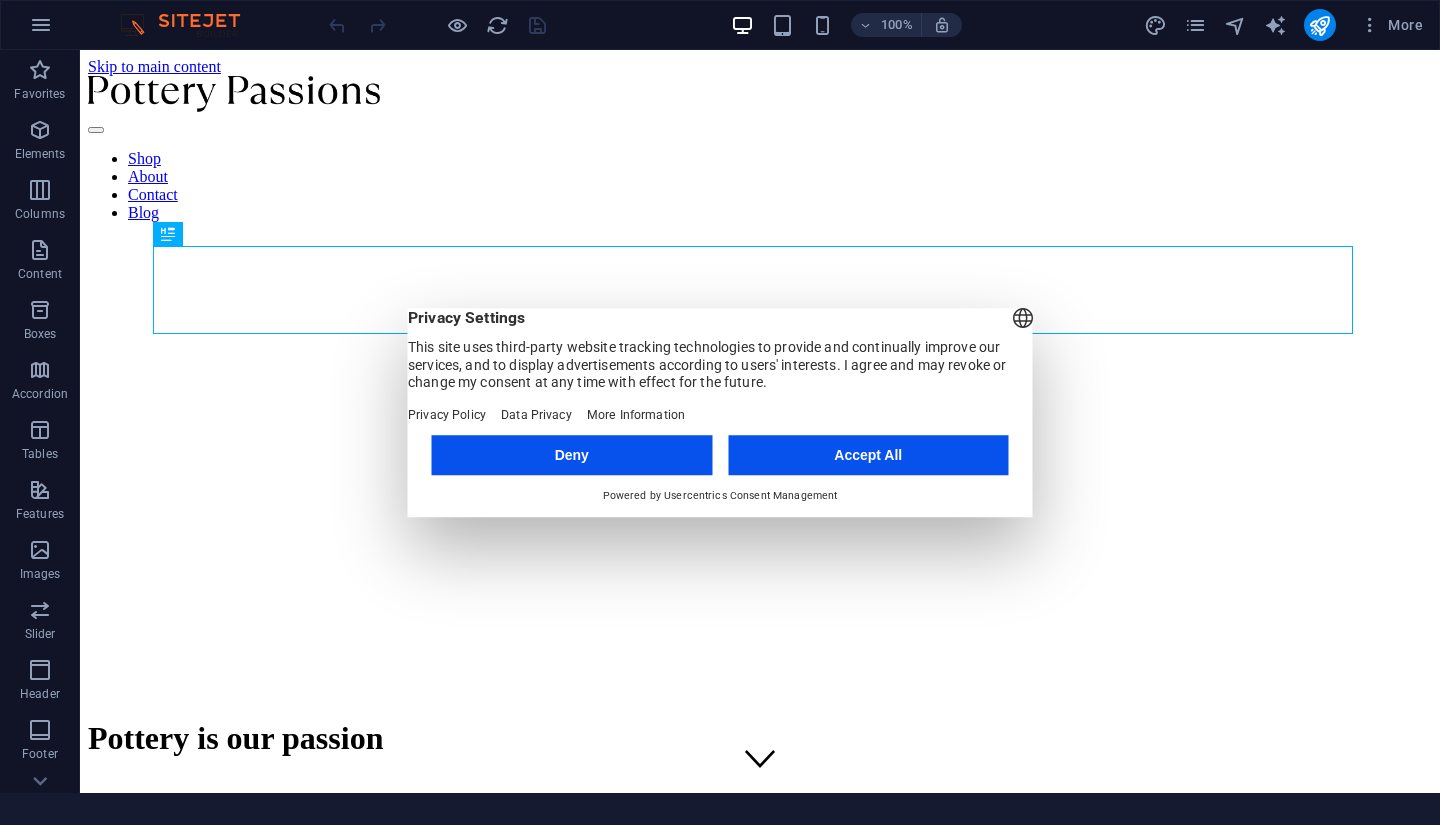 scroll, scrollTop: 0, scrollLeft: 0, axis: both 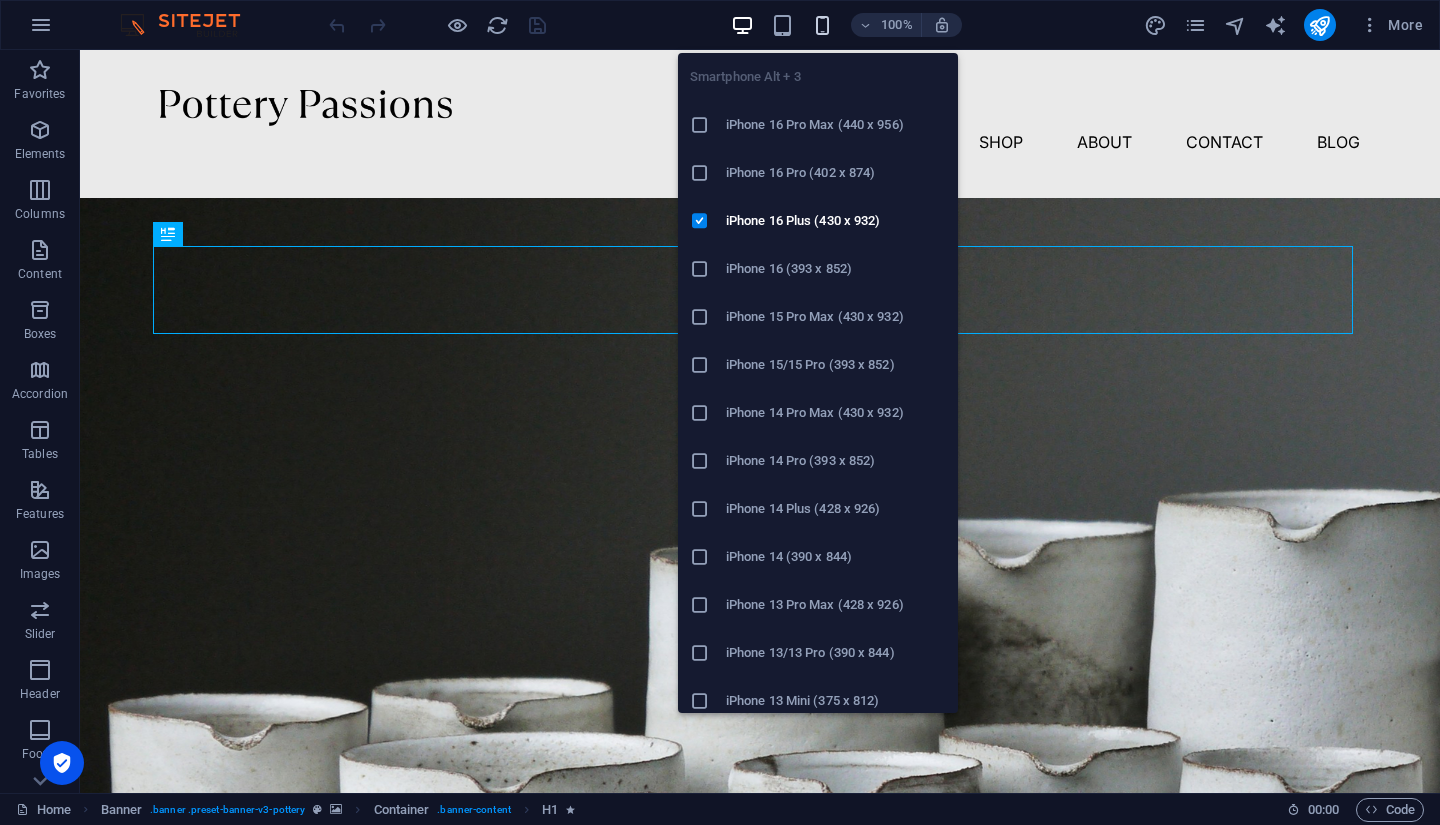 click at bounding box center (822, 25) 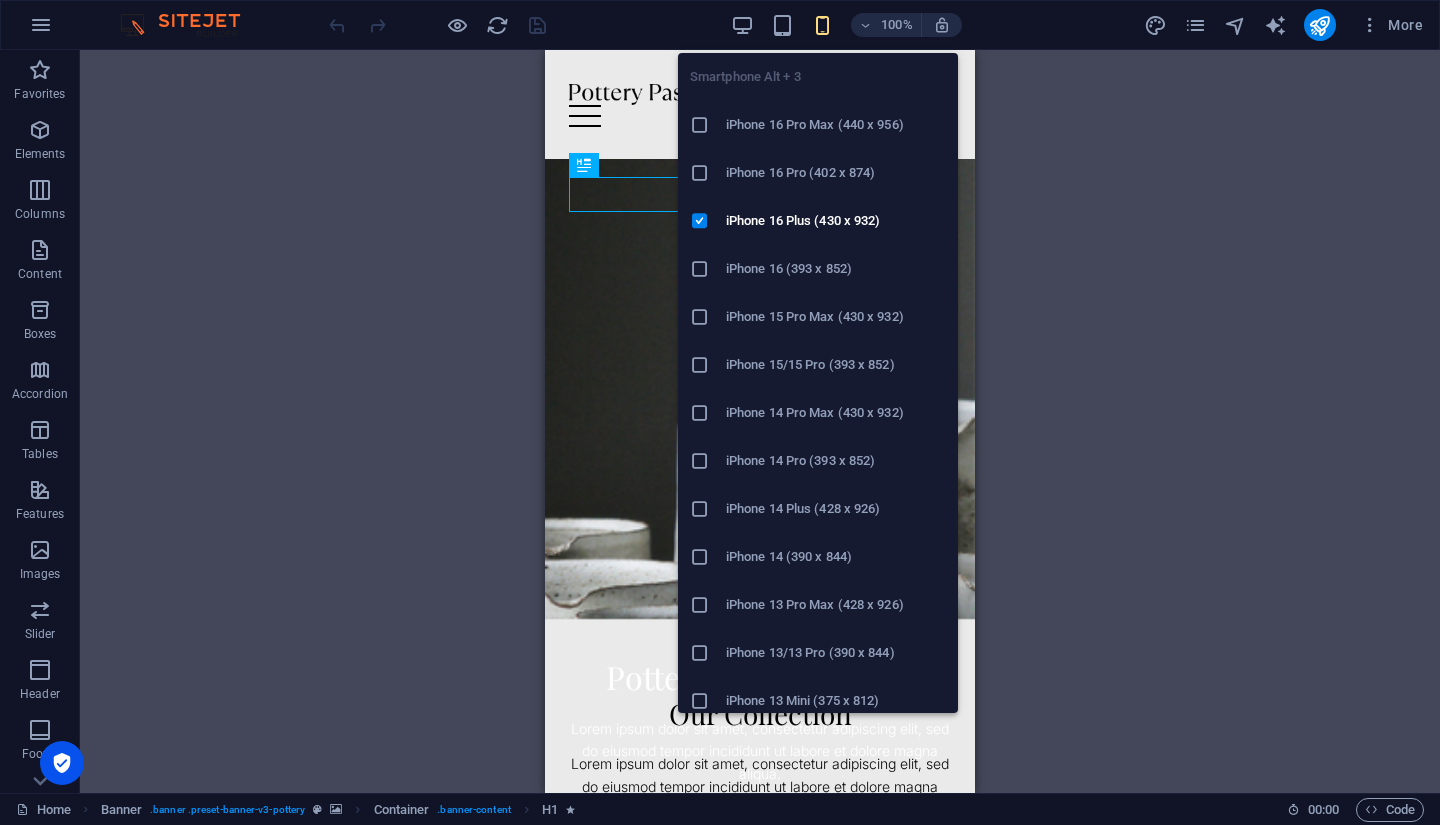 click at bounding box center (822, 25) 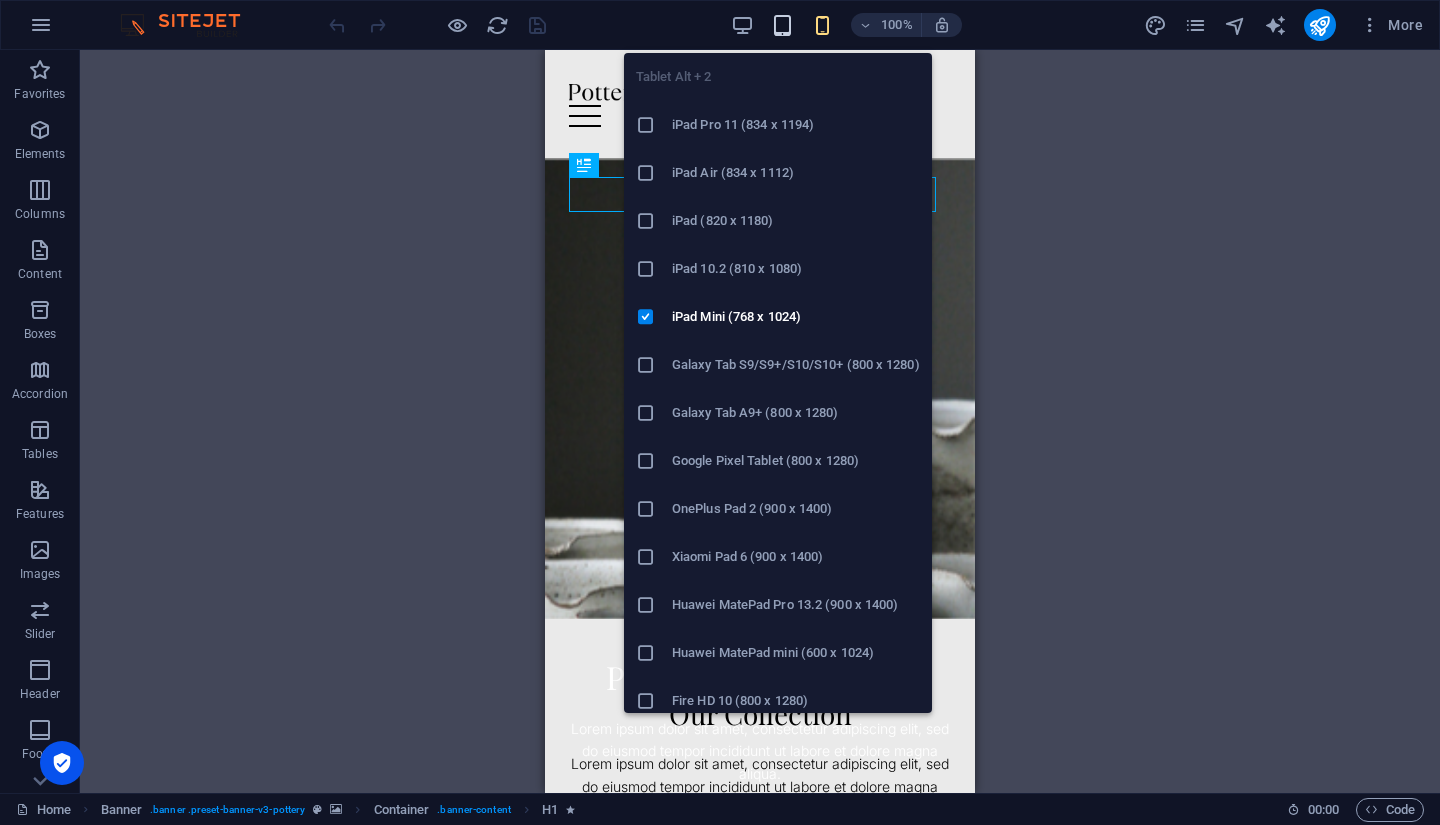 click at bounding box center (782, 25) 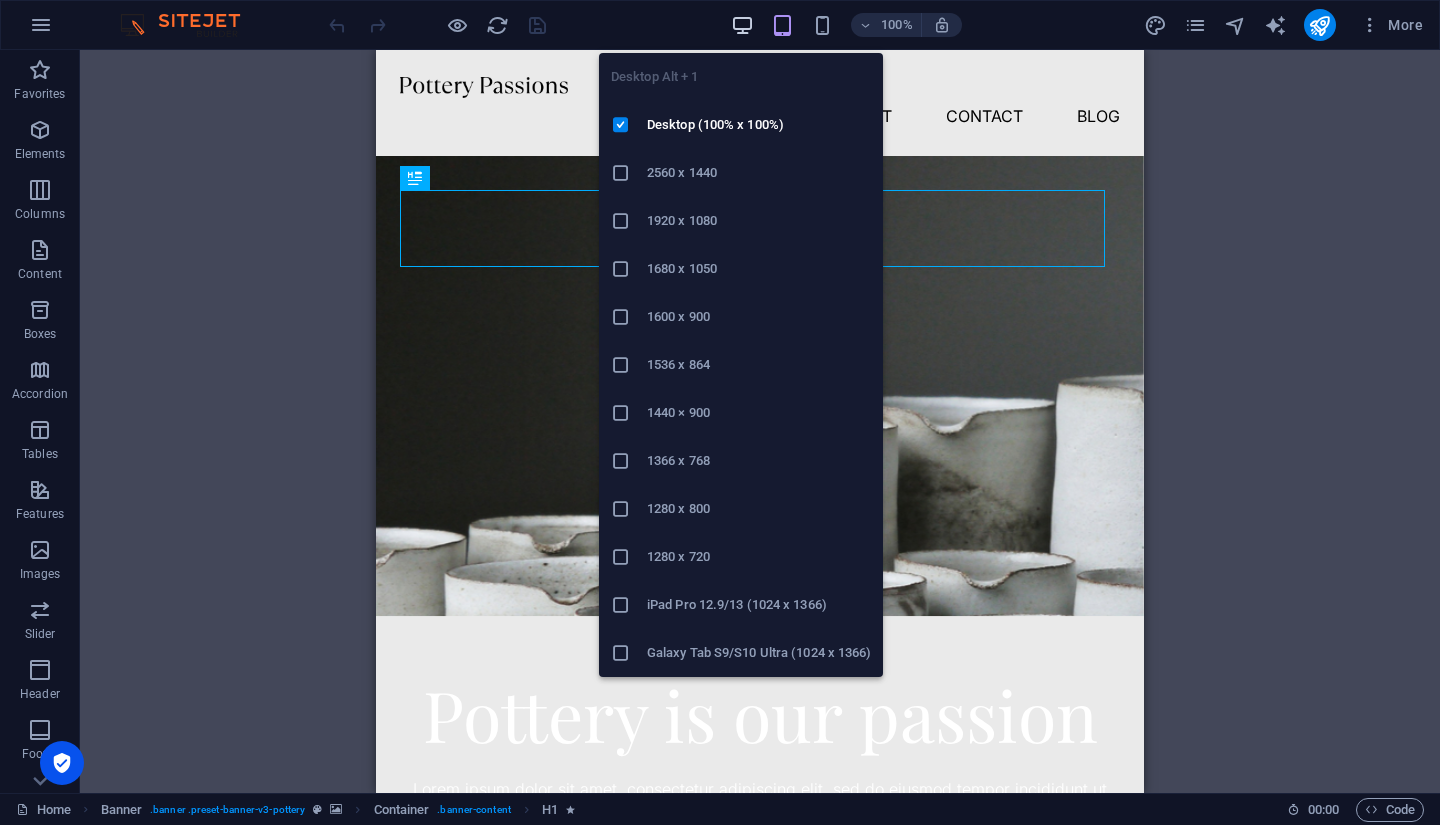 click at bounding box center (742, 25) 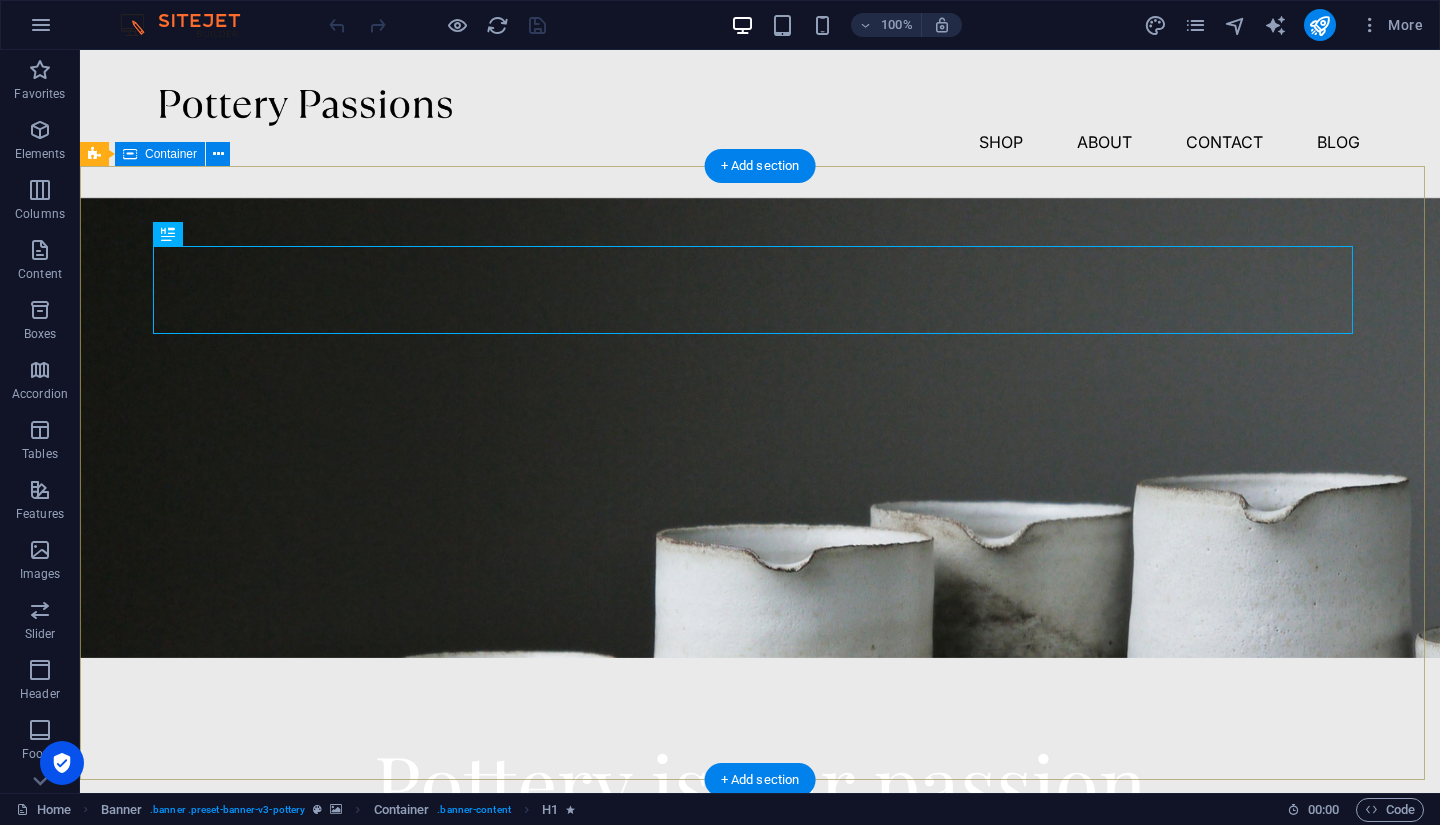 click on "Pottery is our passion Lorem ipsum dolor sit amet, consectetur adipiscing elit, sed do eiusmod tempor incididunt ut labore et dolore magna aliqua. Explore" at bounding box center (760, 849) 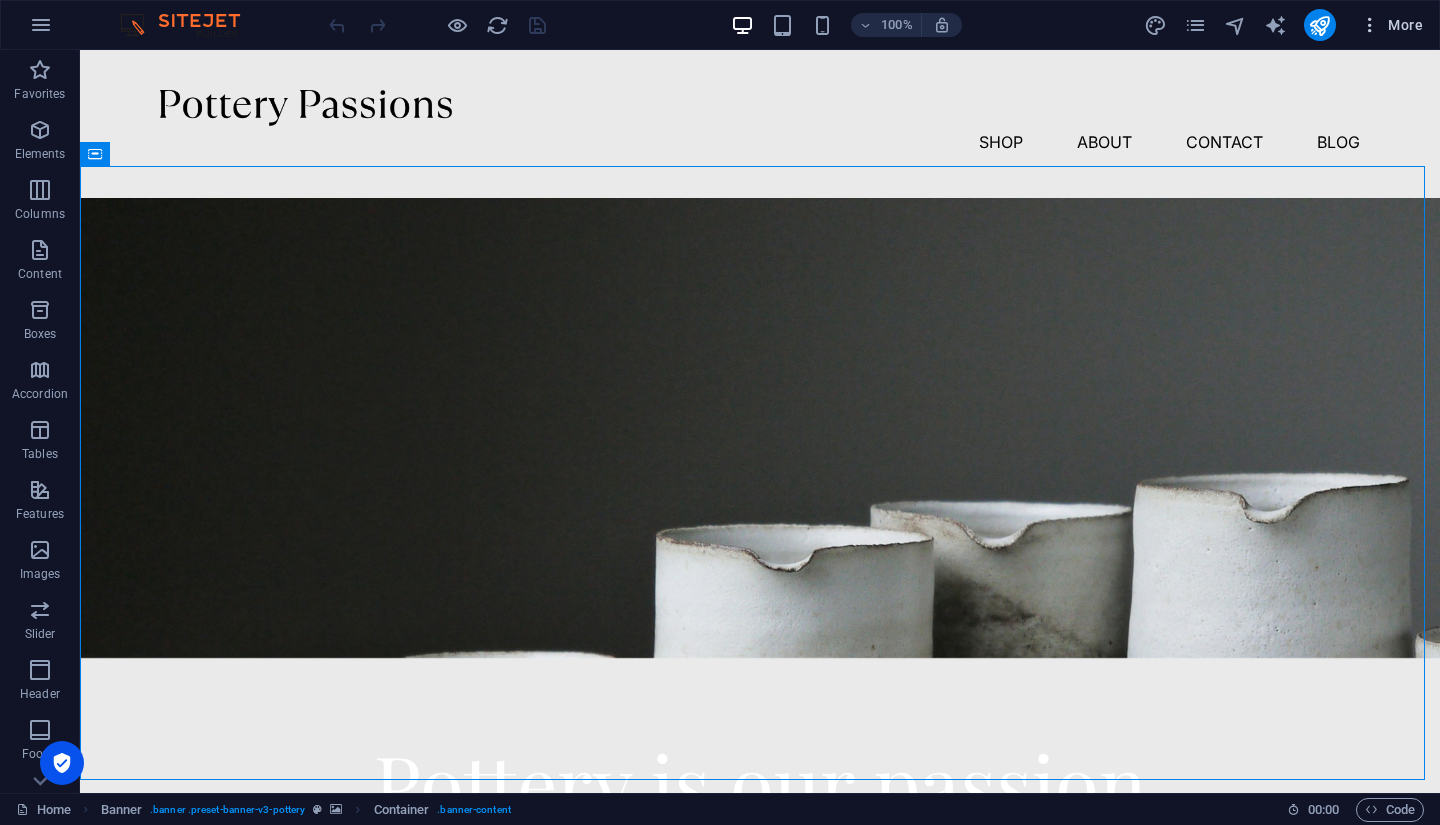 click at bounding box center [1370, 25] 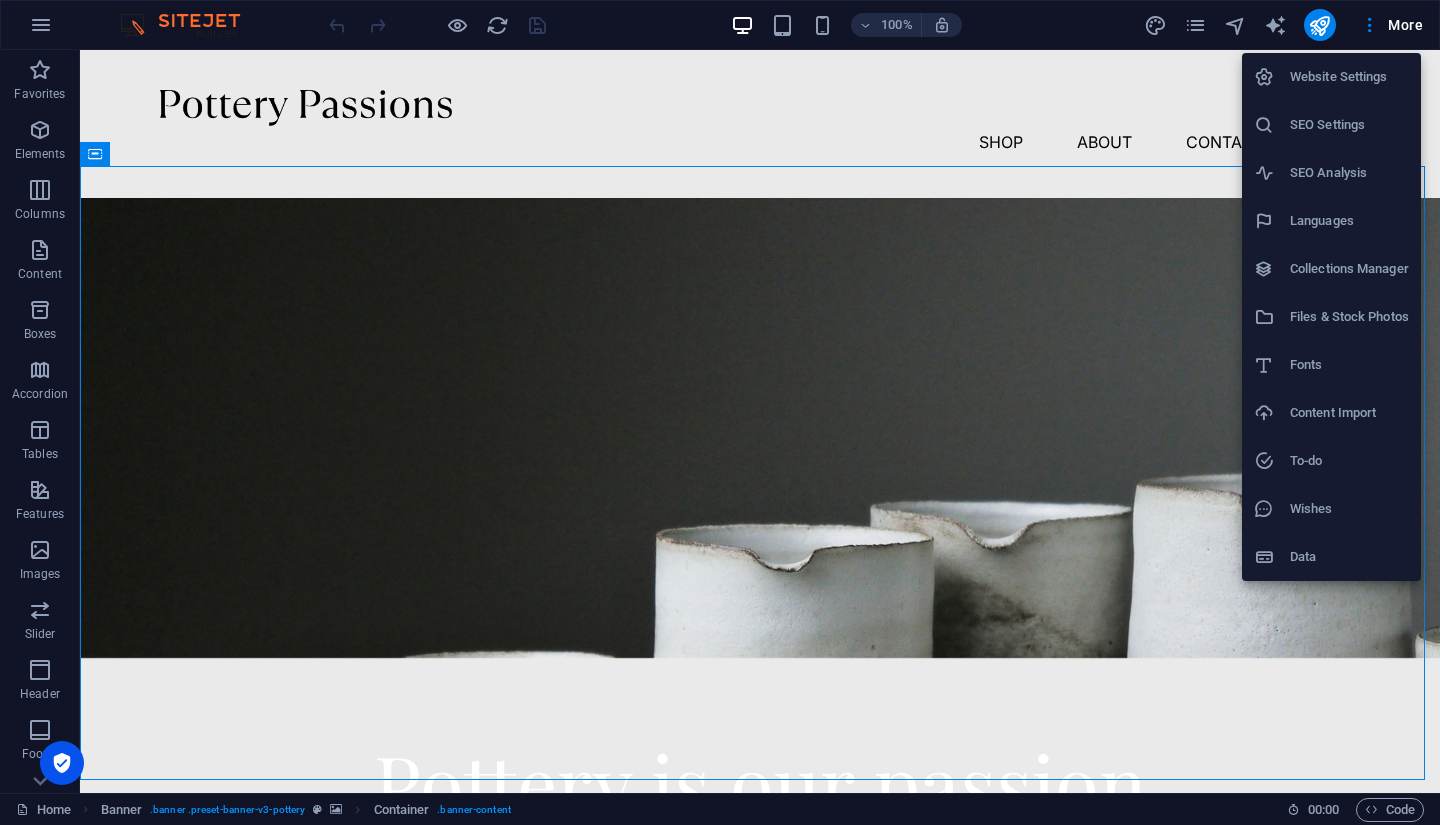 click on "Website Settings" at bounding box center [1331, 77] 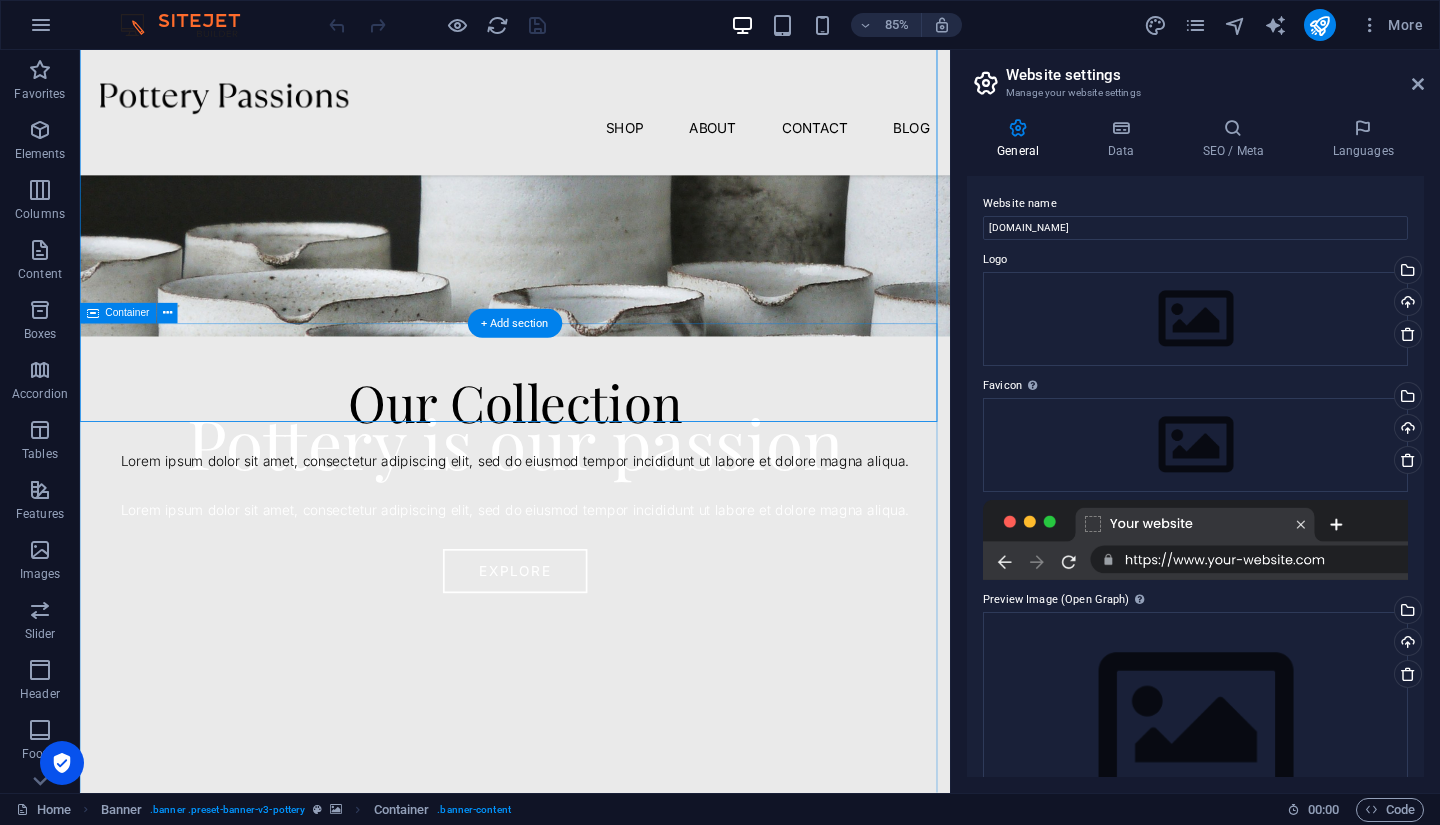 scroll, scrollTop: 500, scrollLeft: 0, axis: vertical 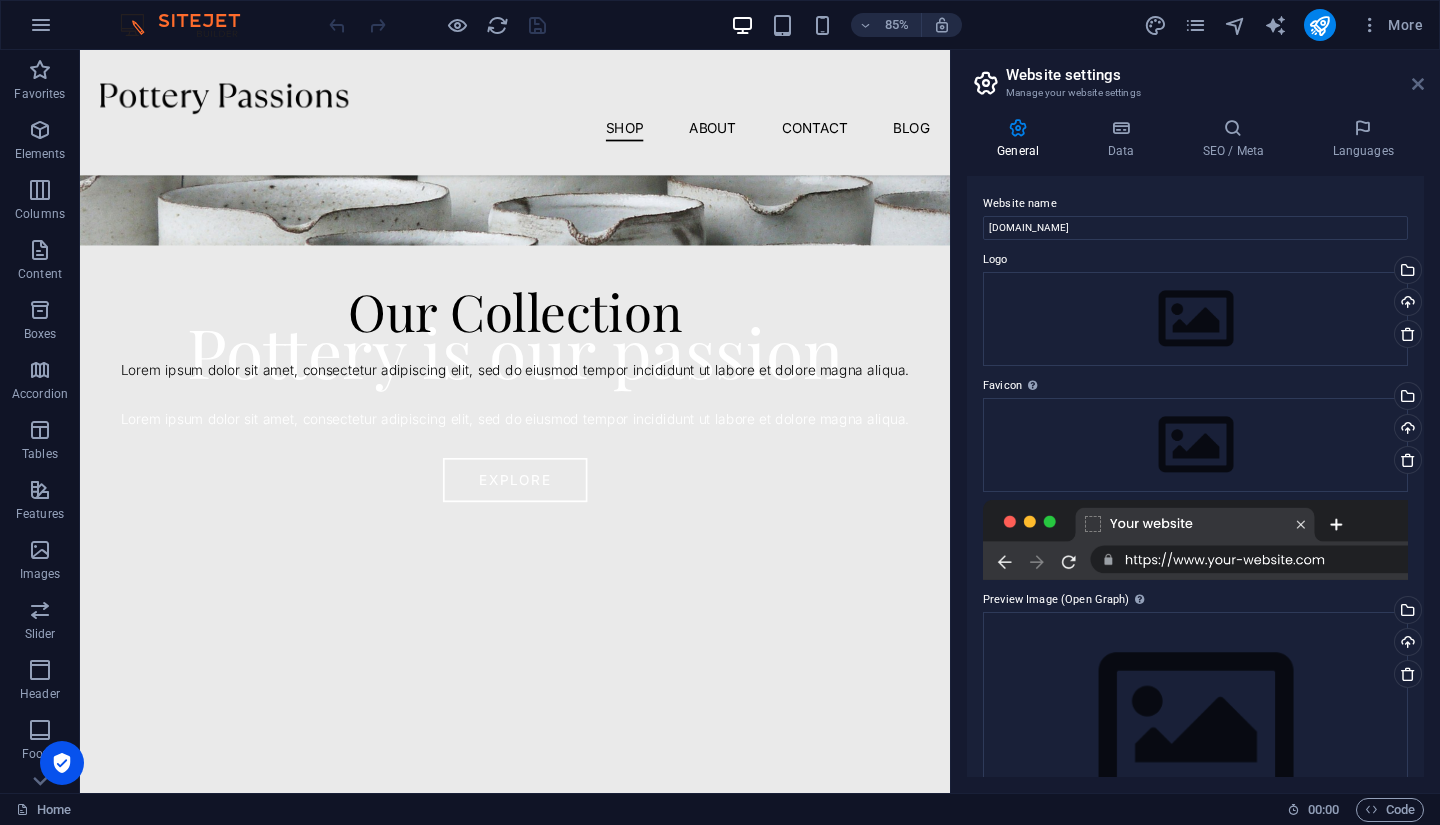 click at bounding box center (1418, 84) 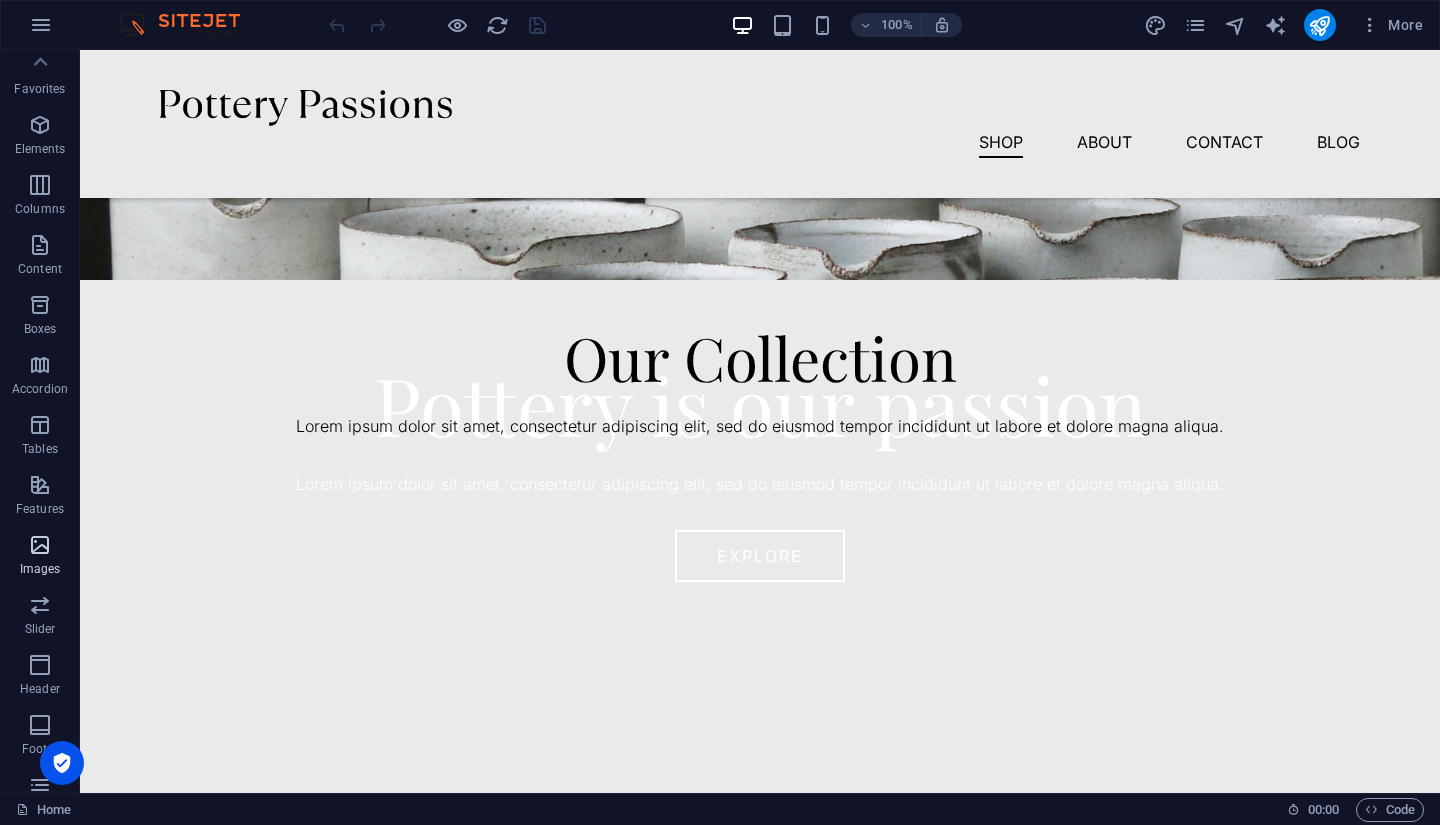 scroll, scrollTop: 0, scrollLeft: 0, axis: both 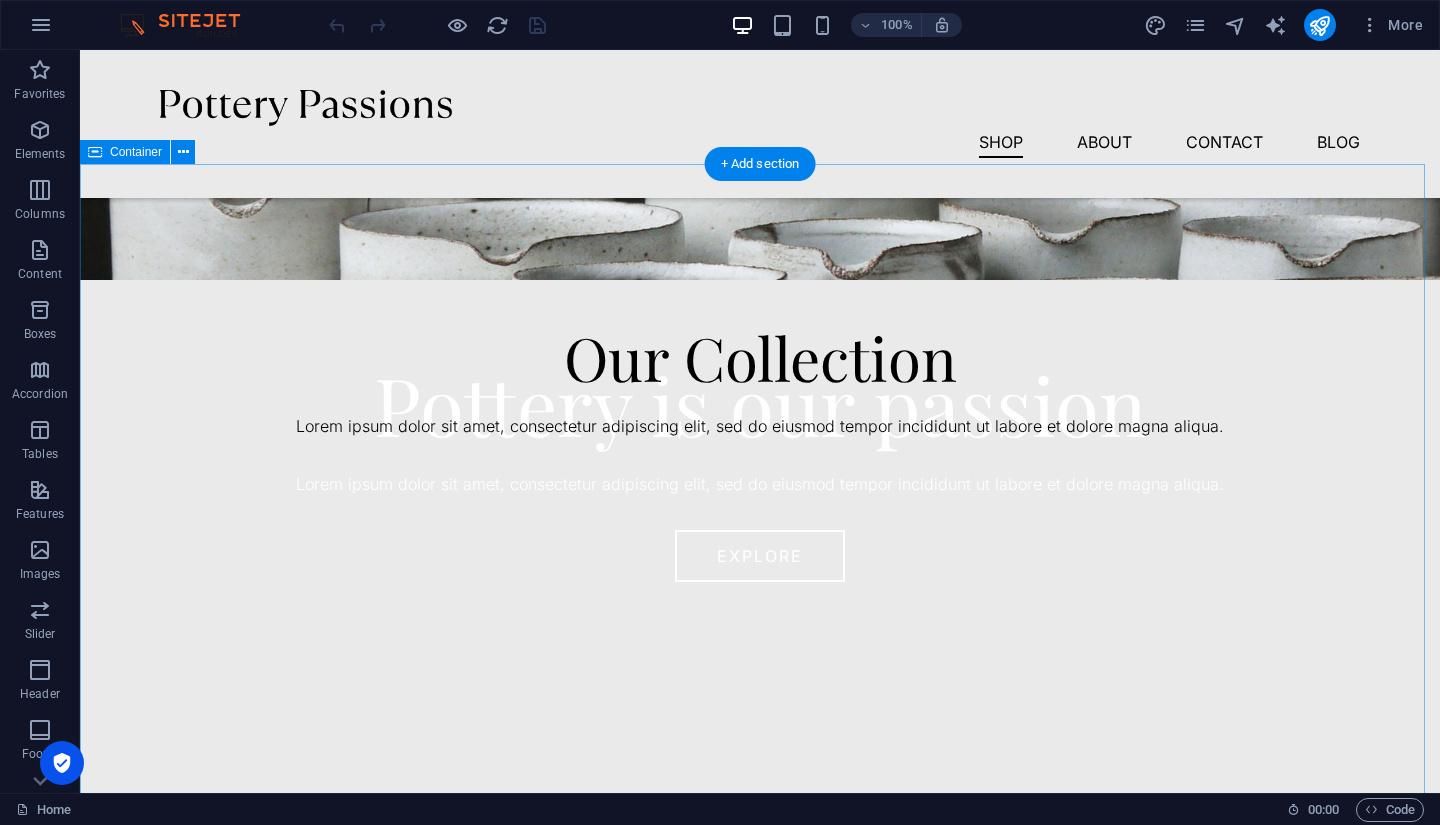 click on "Our Collection Lorem ipsum dolor sit amet, consectetur adipiscing elit, sed do eiusmod tempor incididunt ut labore et dolore magna aliqua." at bounding box center [760, 562] 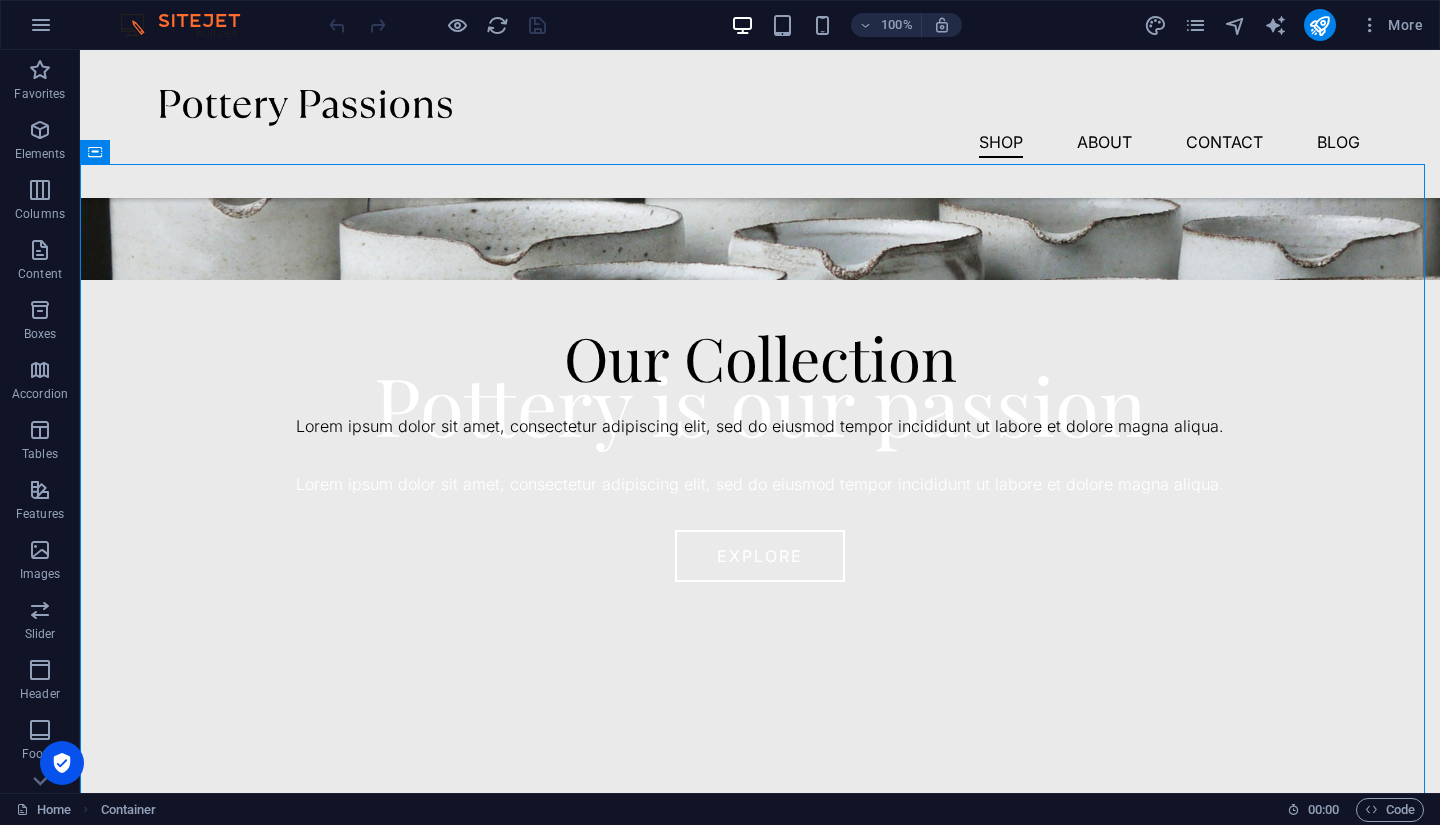 click at bounding box center [190, 25] 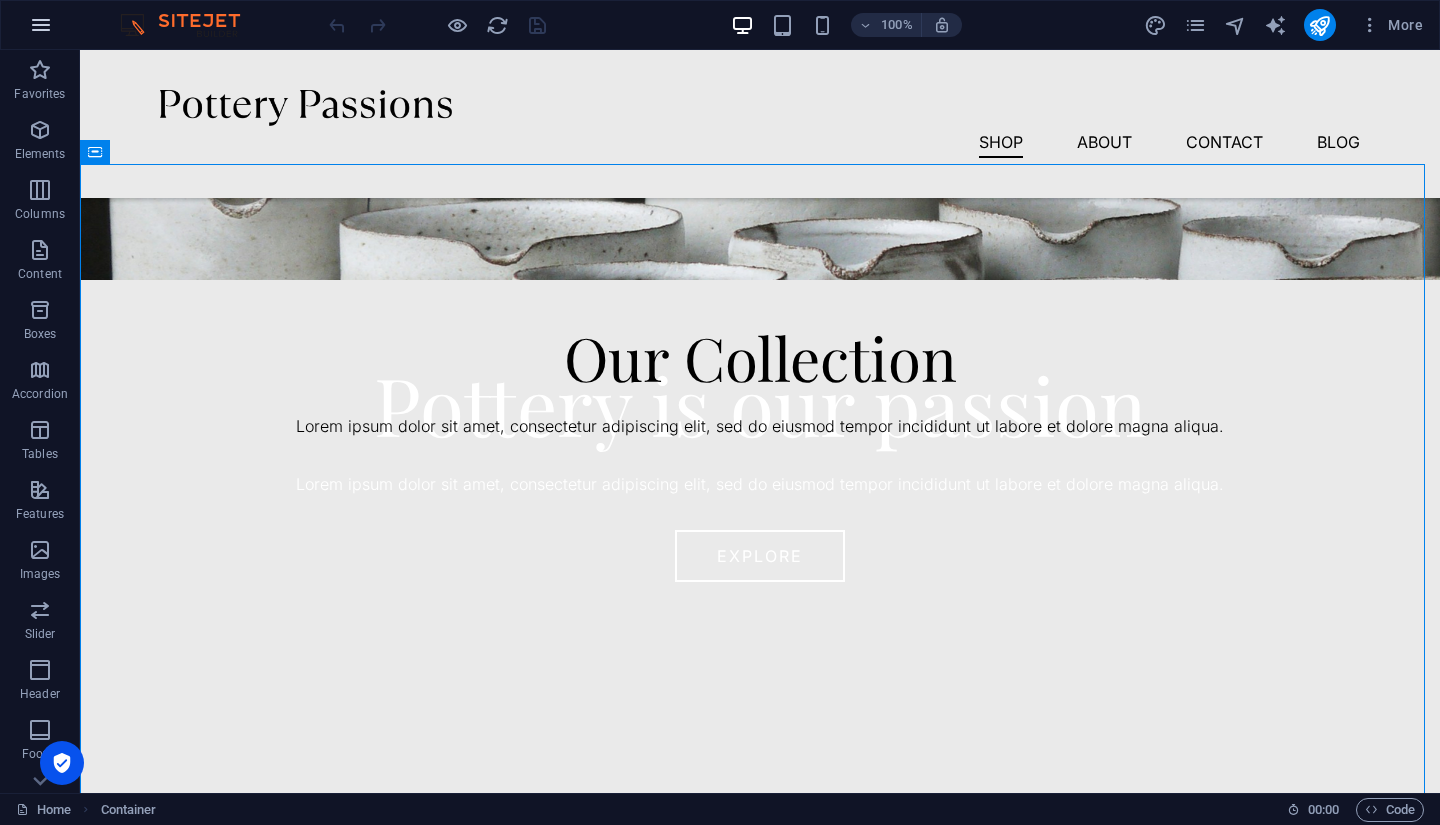 click at bounding box center [41, 25] 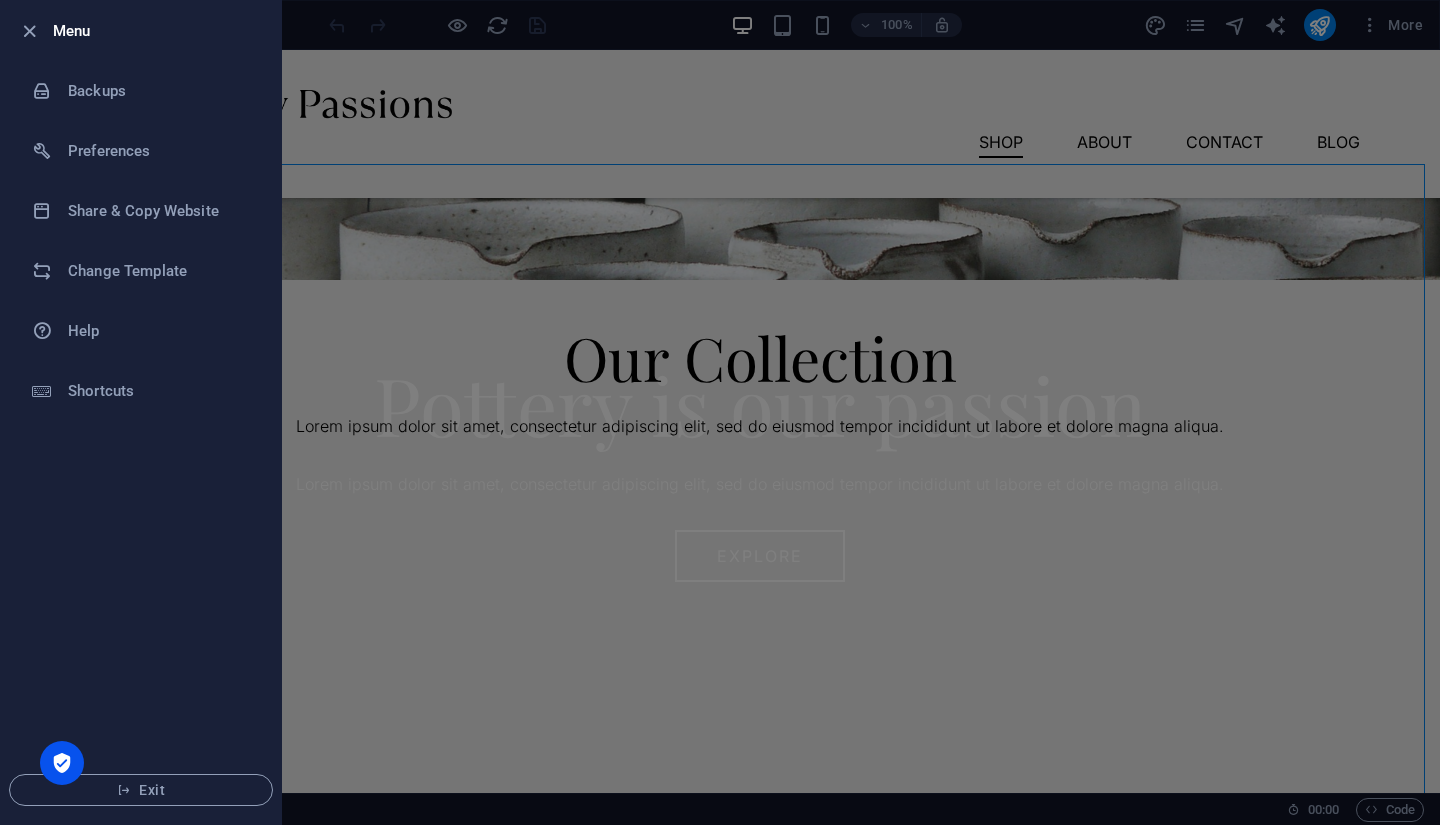 click at bounding box center [720, 412] 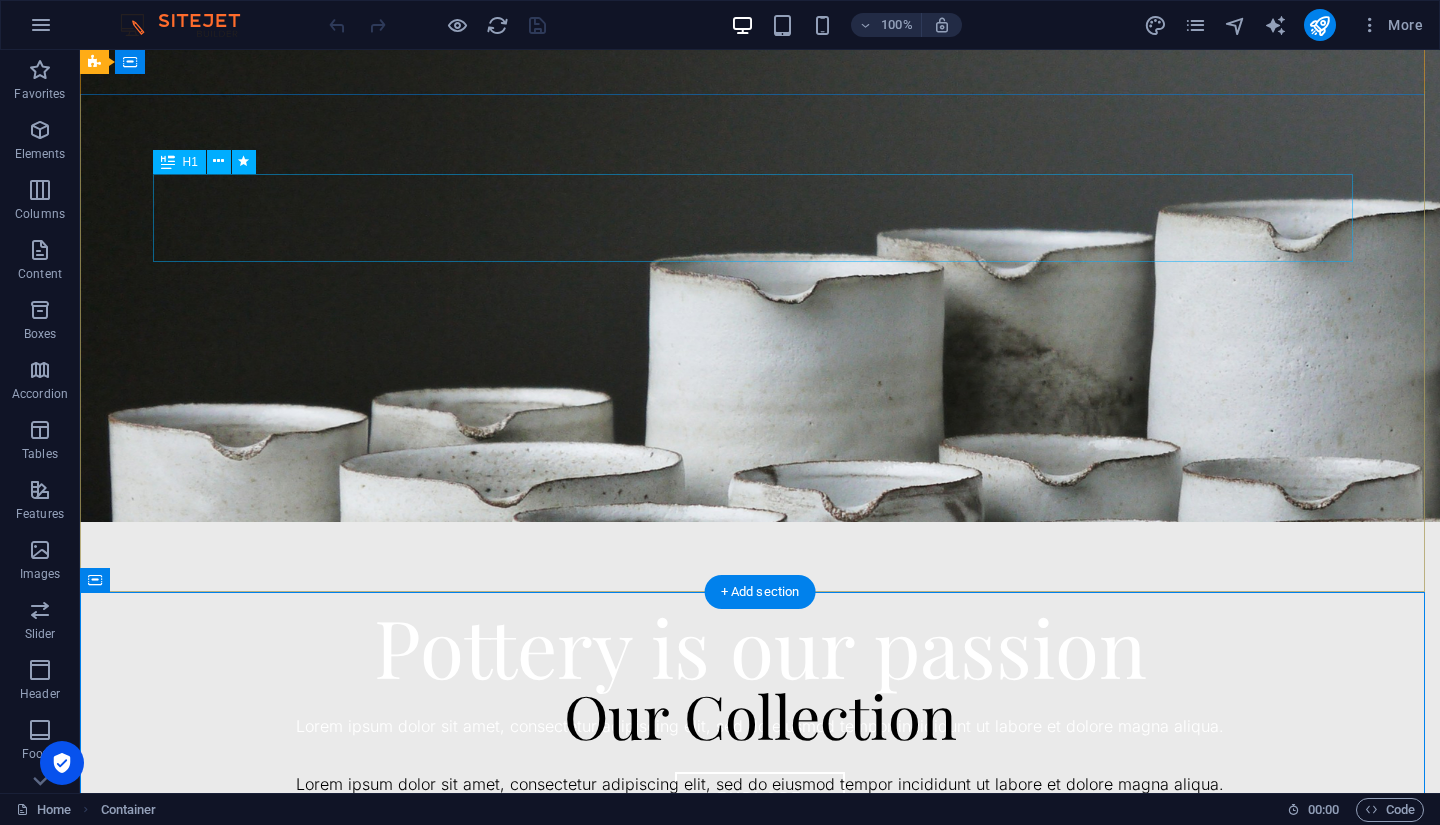 scroll, scrollTop: 0, scrollLeft: 0, axis: both 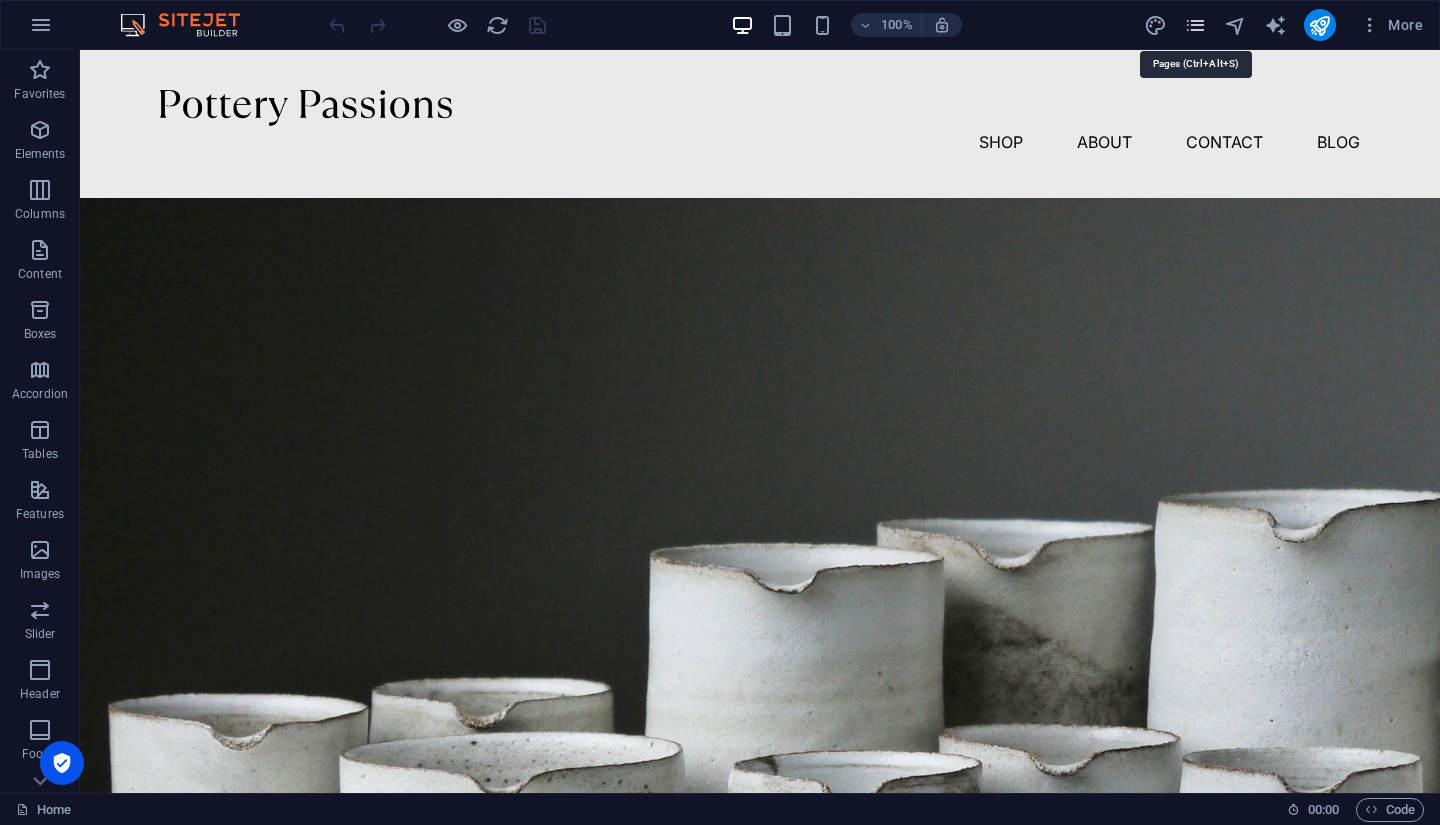 click at bounding box center (1195, 25) 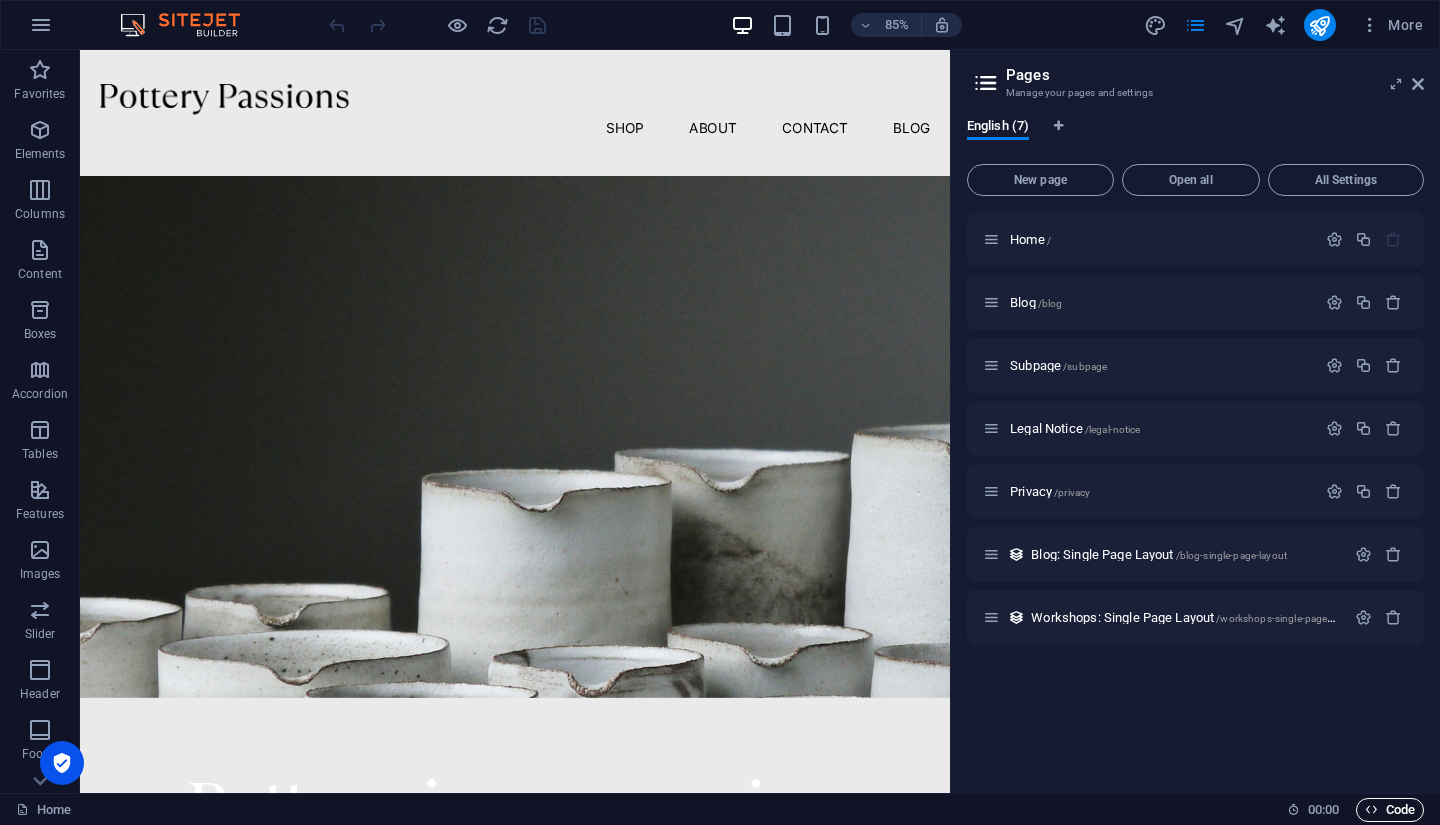 click on "Code" at bounding box center [1390, 810] 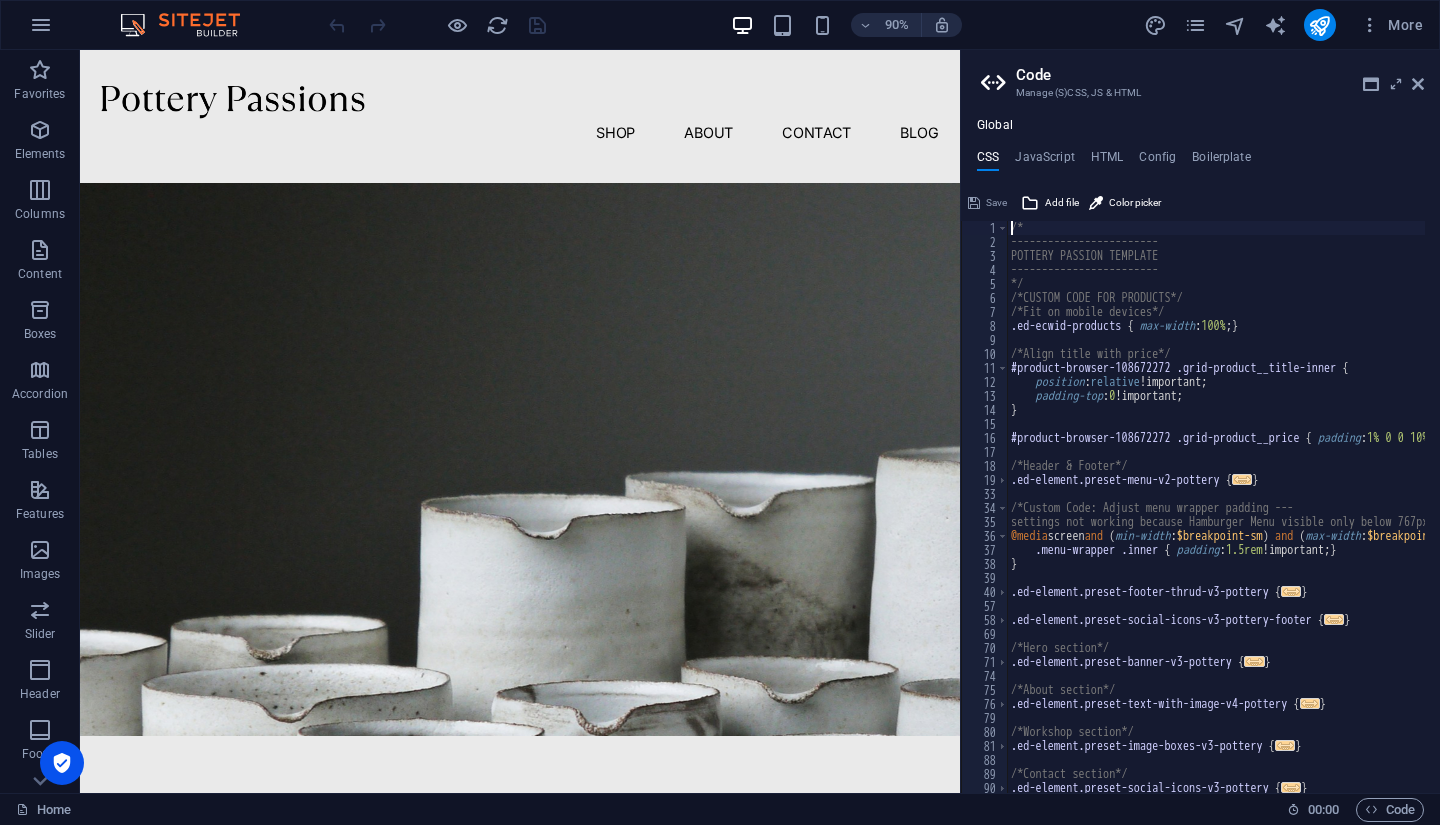 type on "@include text-with-image-v4($margin: (3.75rem, 2rem, 1.5rem), $image-width: (50%, 38%, 100%));
}" 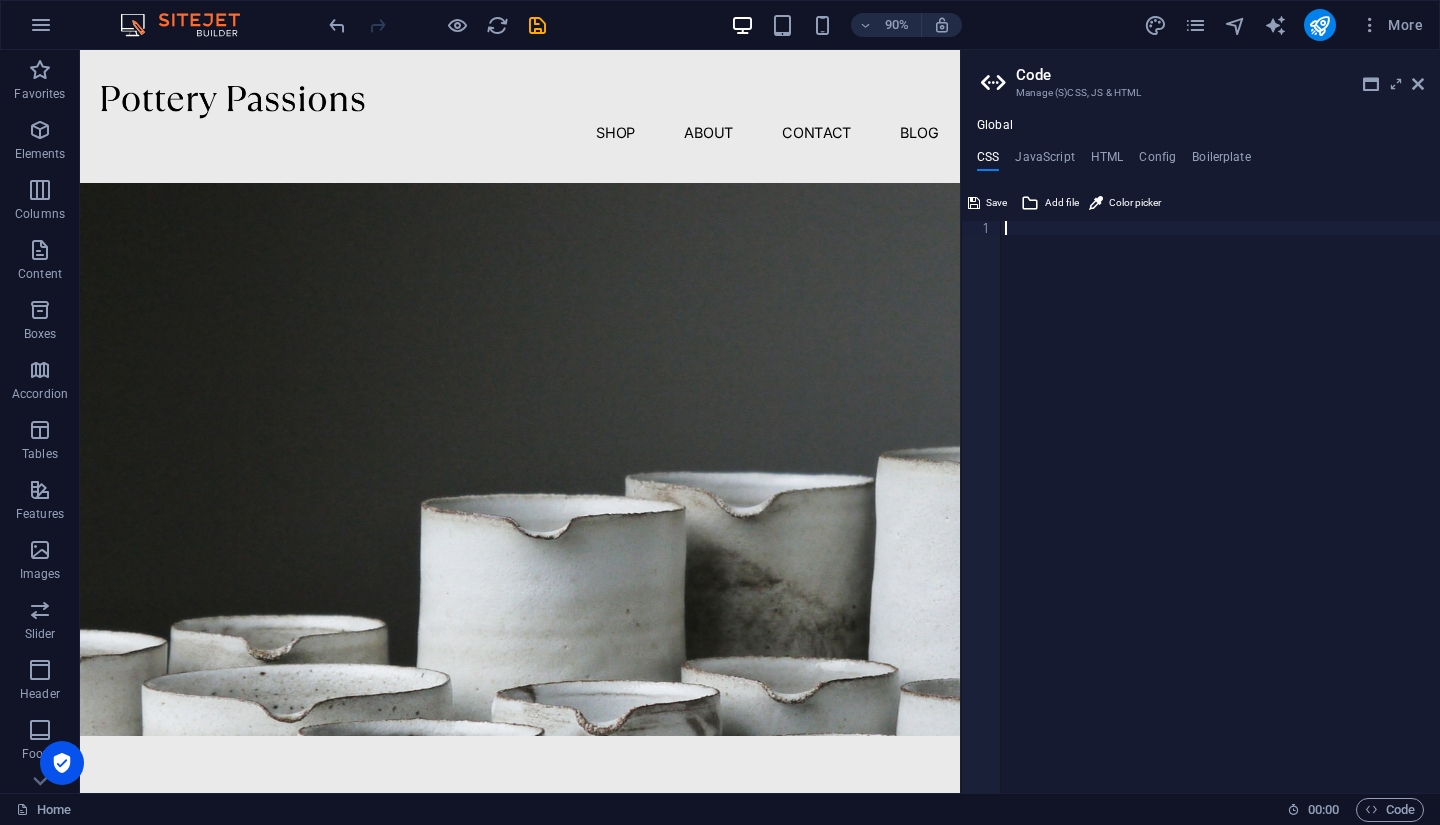 paste 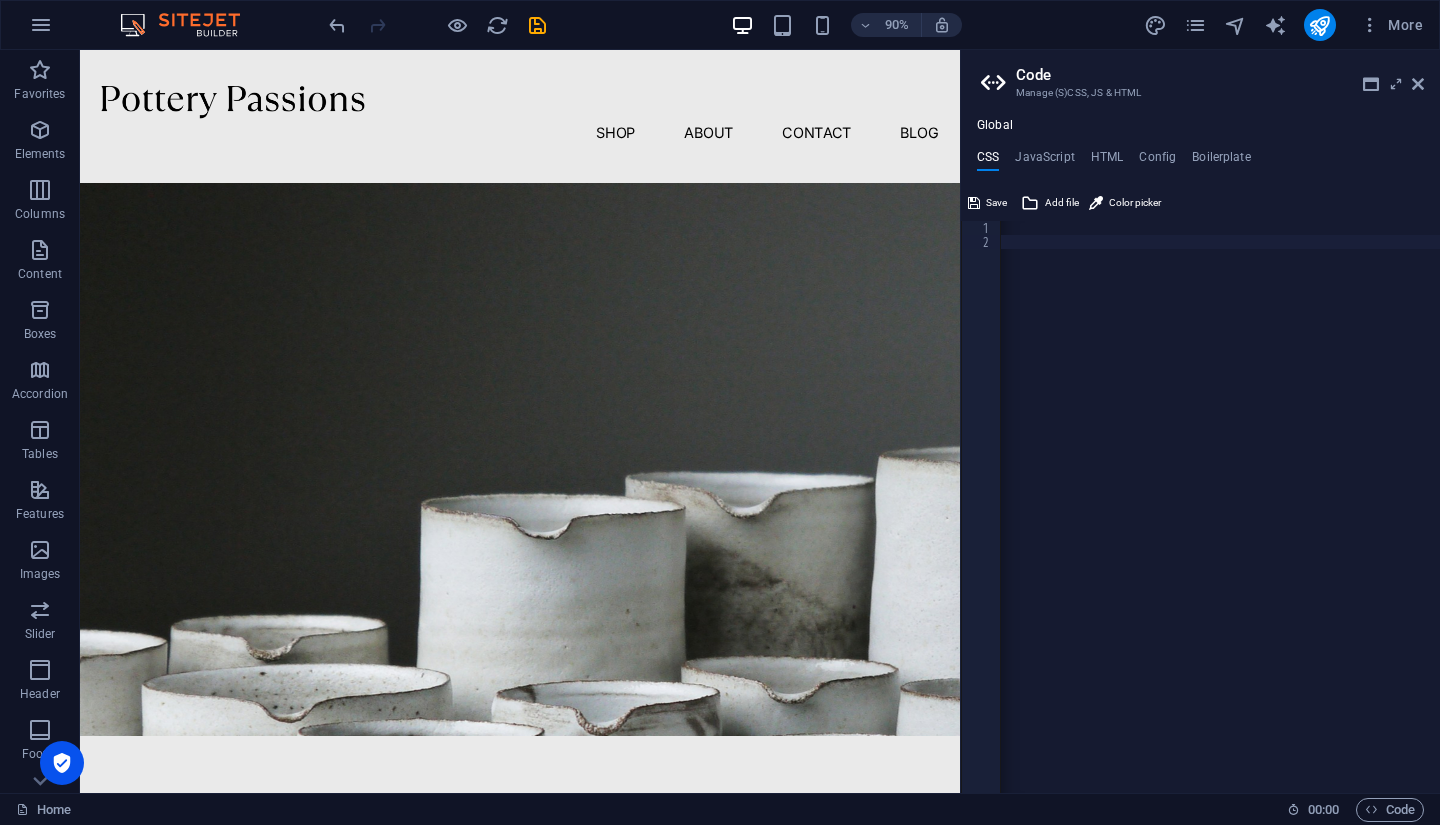 scroll, scrollTop: 0, scrollLeft: 67153, axis: horizontal 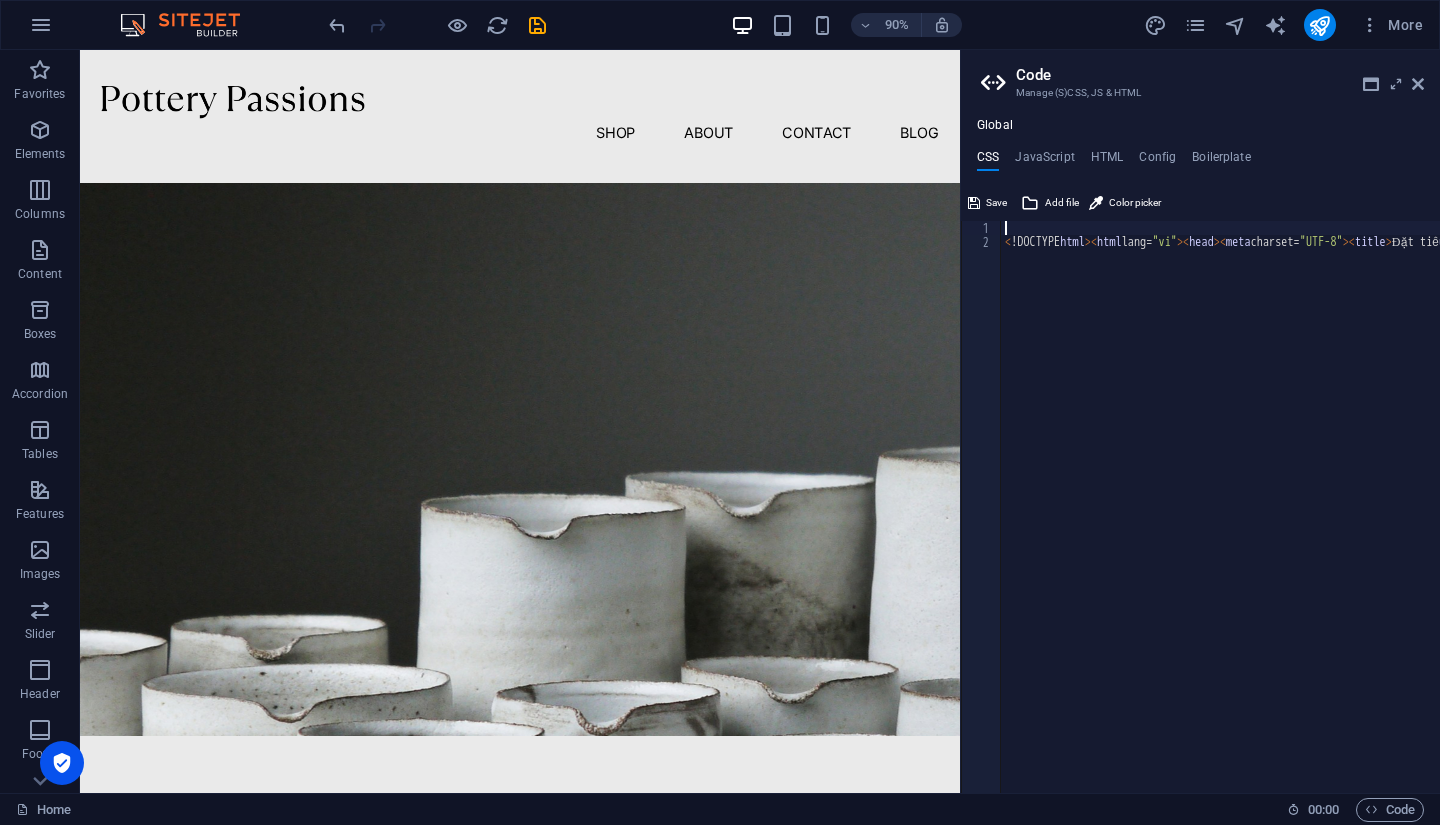 type 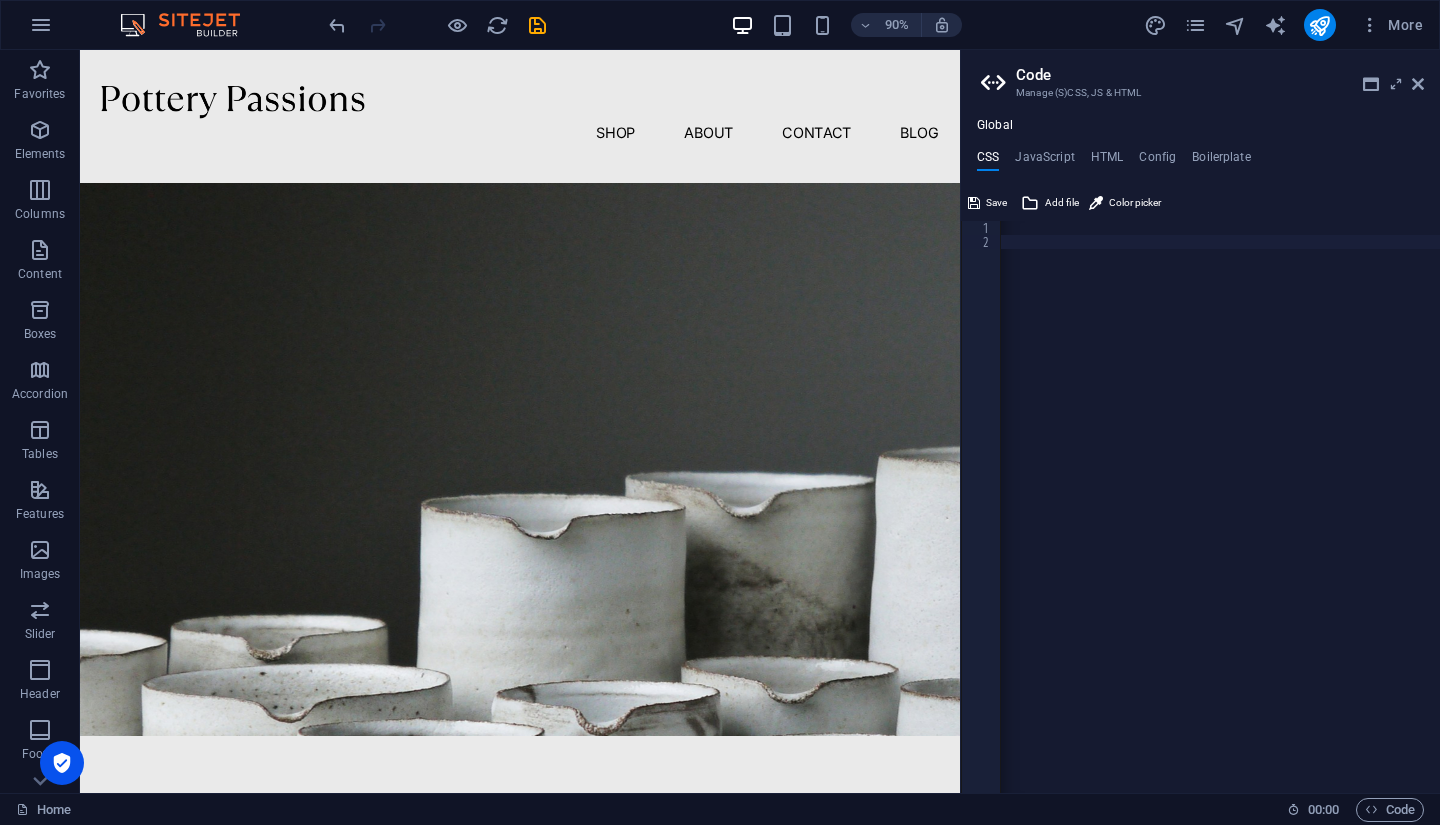 click on "< !DOCTYPE  html >< html  lang= "vi" >< head >< meta  charset= "UTF-8" >< title > Đặt tiê u  đề trang < / title >< meta  http-equiv= "Cache-Control"   content = "no-cache" >< meta  http-equiv= "X-UA-Compatible"   content = "IE=edge" >< meta  http-equiv= "Expires"   content = "-1" >< meta  name= "keywords"   content = "" >< meta  name= "description"   content = "Daihoidangboxadantien" >< meta  name= 'viewport'   content = 'width=device-width, initial-scale=1'  / >< script  type= 'text/javascript' > window .ladi_viewport =function ( b ) { var   a =document; b = b ? b : 'innerWidth' ; var  c=window [ b ] ; var  d=c < 768 ; if ( typeof window .ladi_is_desktop == "undefined" ||window .ladi_is_desktop == undefined ) { window .ladi_is_desktop =!d; } var  e= 960 ; var  f= 420 ; var  g= '' ; if ( !d ) { g= "width=" + e + ",user-scalable=no,initial-scale=1.0" ; } else { var  h= 1 ; var   i =f; if ( i != c ) { h=c /  i ; } g= "width=" + i + ",user-scalable=no,initial-scale=" + h + ",minimum-scale=" + h + + h; } (" at bounding box center [-32357, 513] 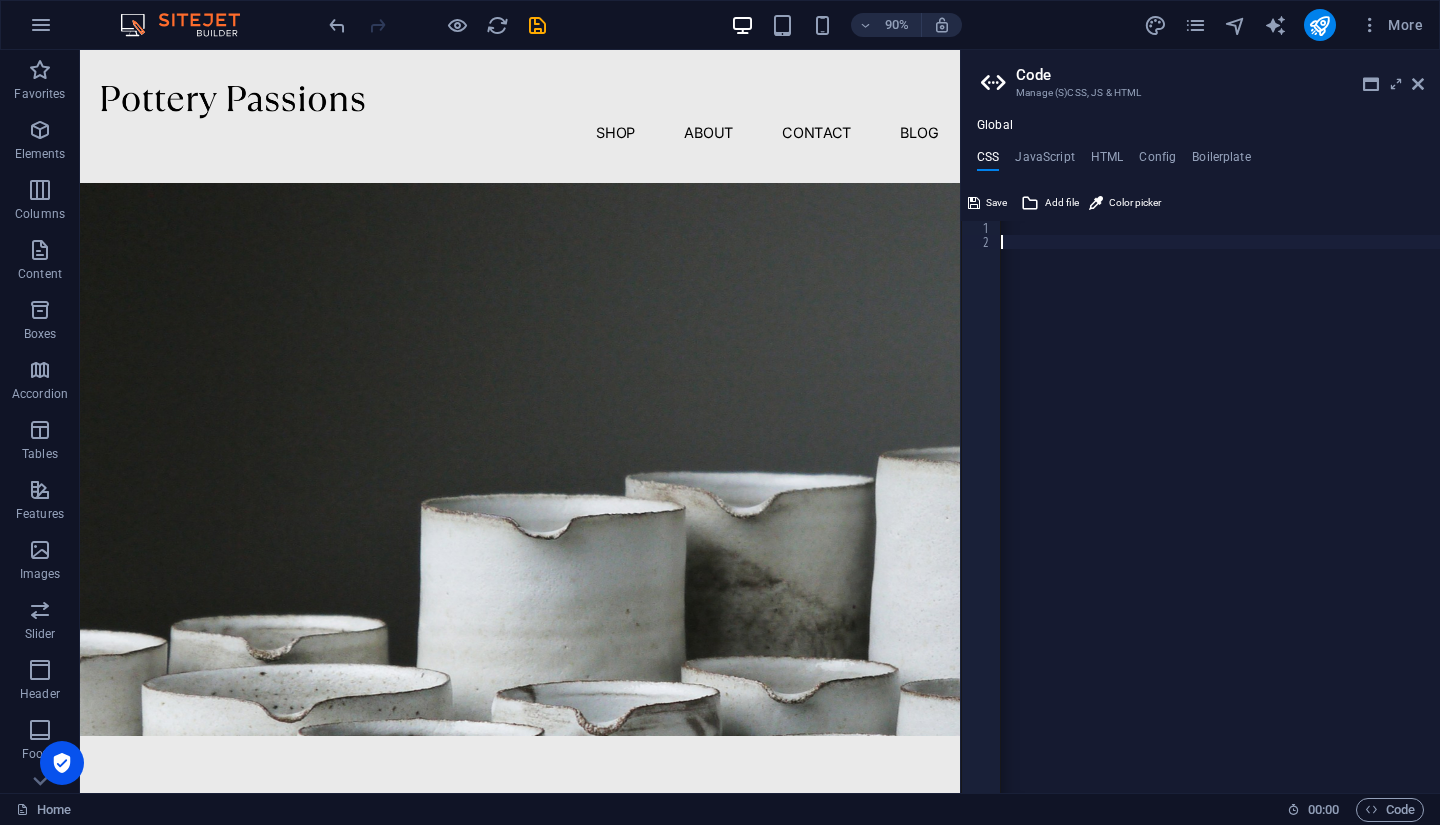 scroll, scrollTop: 0, scrollLeft: 65998, axis: horizontal 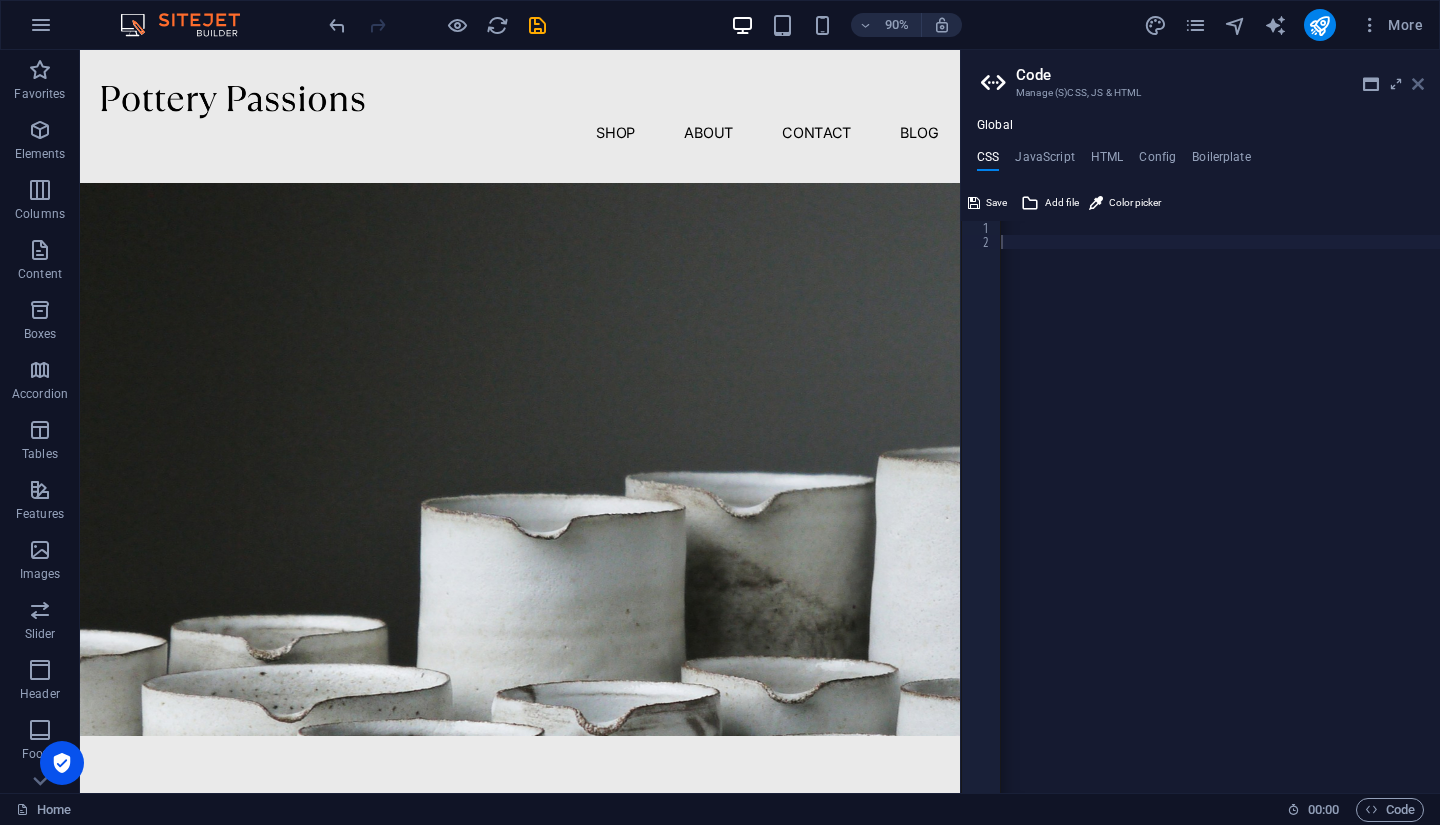 drag, startPoint x: 1417, startPoint y: 79, endPoint x: 1269, endPoint y: 133, distance: 157.54364 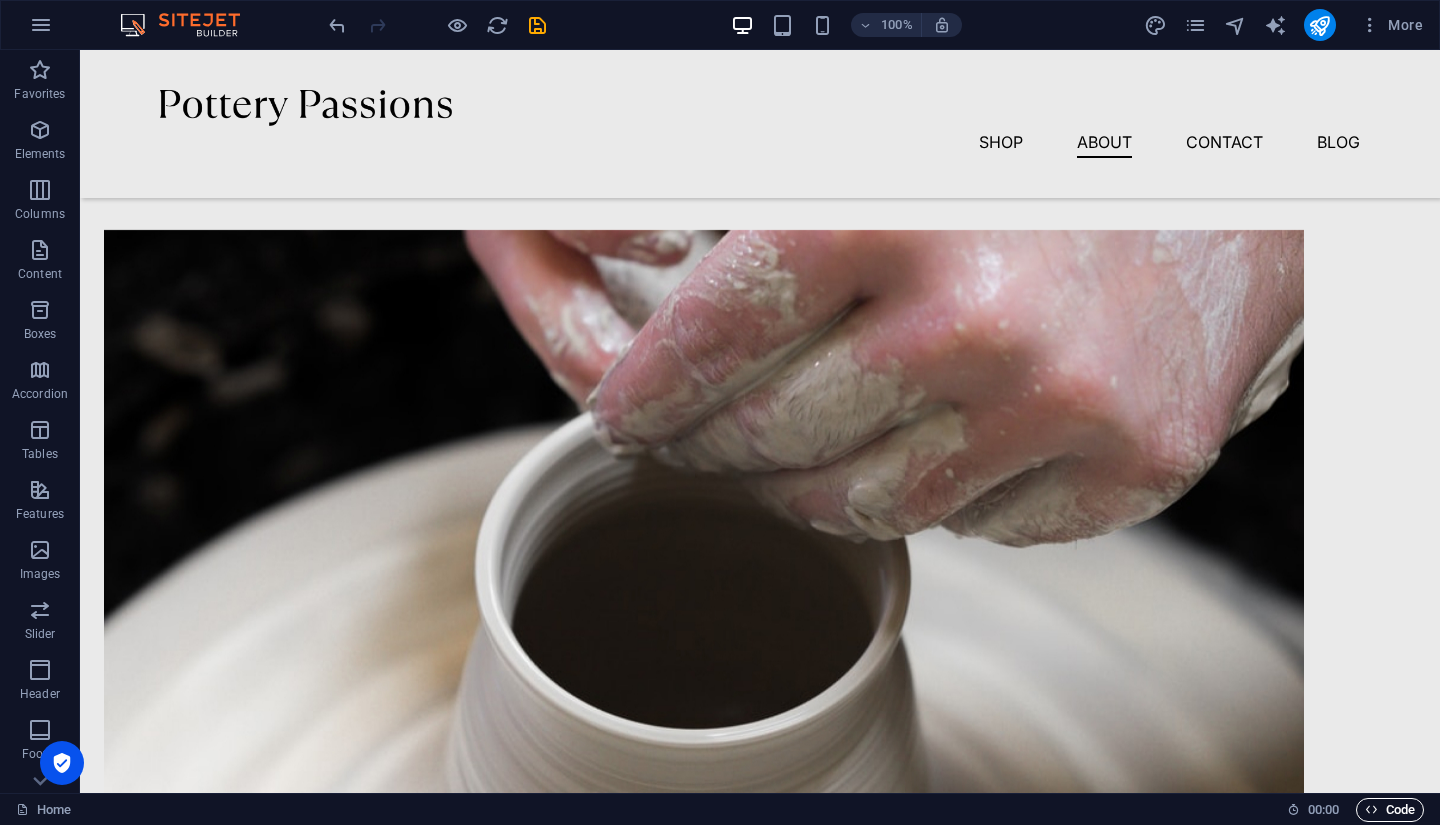click on "Code" at bounding box center [1390, 810] 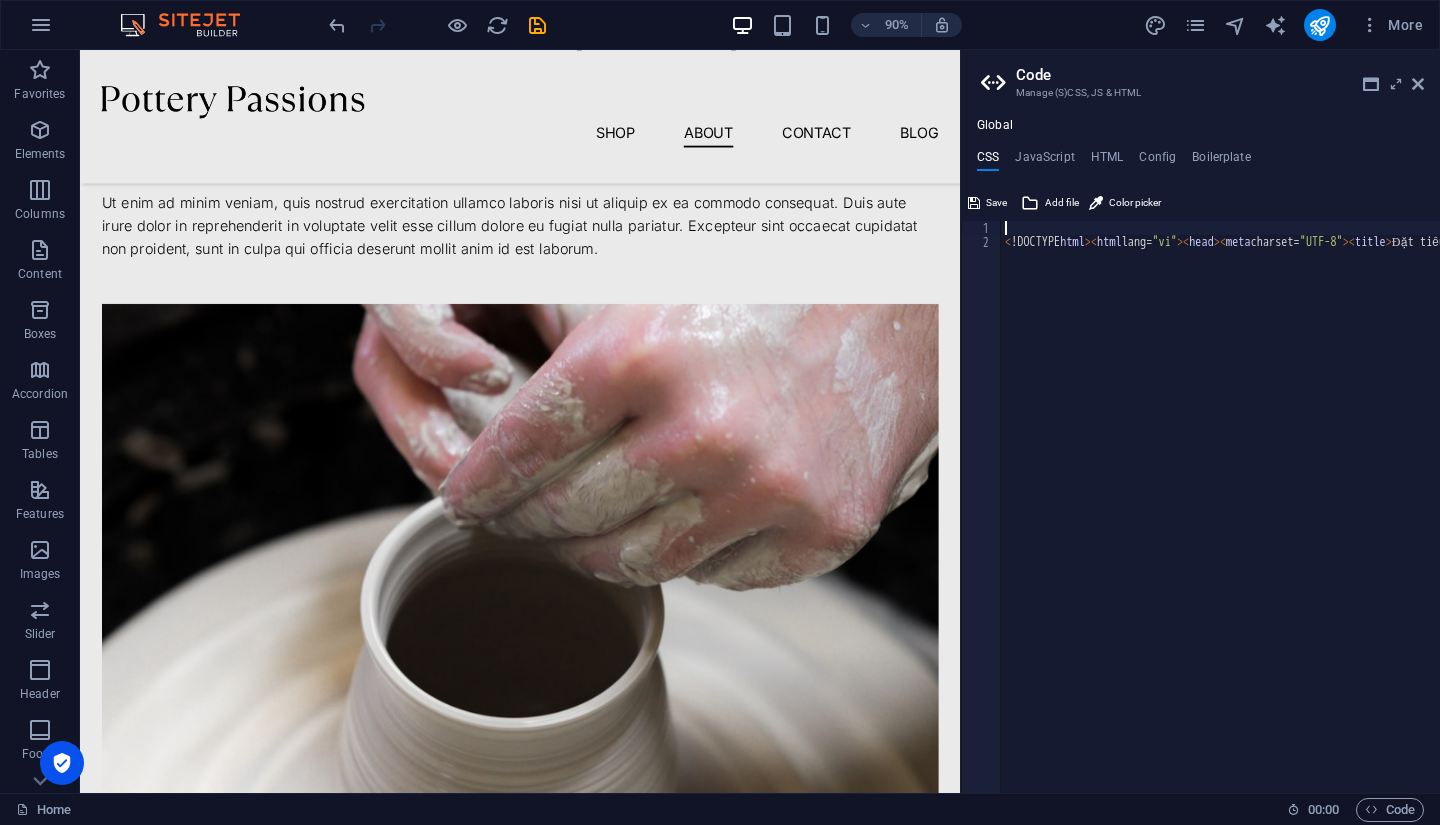 click on "< !DOCTYPE  html >< html  lang= "vi" >< head >< meta  charset= "UTF-8" >< title > Đặt tiê u  đề trang < / title >< meta  http-equiv= "Cache-Control"   content = "no-cache" >< meta  http-equiv= "X-UA-Compatible"   content = "IE=edge" >< meta  http-equiv= "Expires"   content = "-1" >< meta  name= "keywords"   content = "" >< meta  name= "description"   content = "Daihoidangboxadantien" >< meta  name= 'viewport'   content = 'width=device-width, initial-scale=1'  / >< script  type= 'text/javascript' > window .ladi_viewport =function ( b ) { var   a =document; b = b ? b : 'innerWidth' ; var  c=window [ b ] ; var  d=c < 768 ; if ( typeof window .ladi_is_desktop == "undefined" ||window .ladi_is_desktop == undefined ) { window .ladi_is_desktop =!d; } var  e= 960 ; var  f= 420 ; var  g= '' ; if ( !d ) { g= "width=" + e + ",user-scalable=no,initial-scale=1.0" ; } else { var  h= 1 ; var   i =f; if ( i != c ) { h=c /  i ; } g= "width=" + i + ",user-scalable=no,initial-scale=" + h + ",minimum-scale=" + h + + h; } (" at bounding box center [34797, 513] 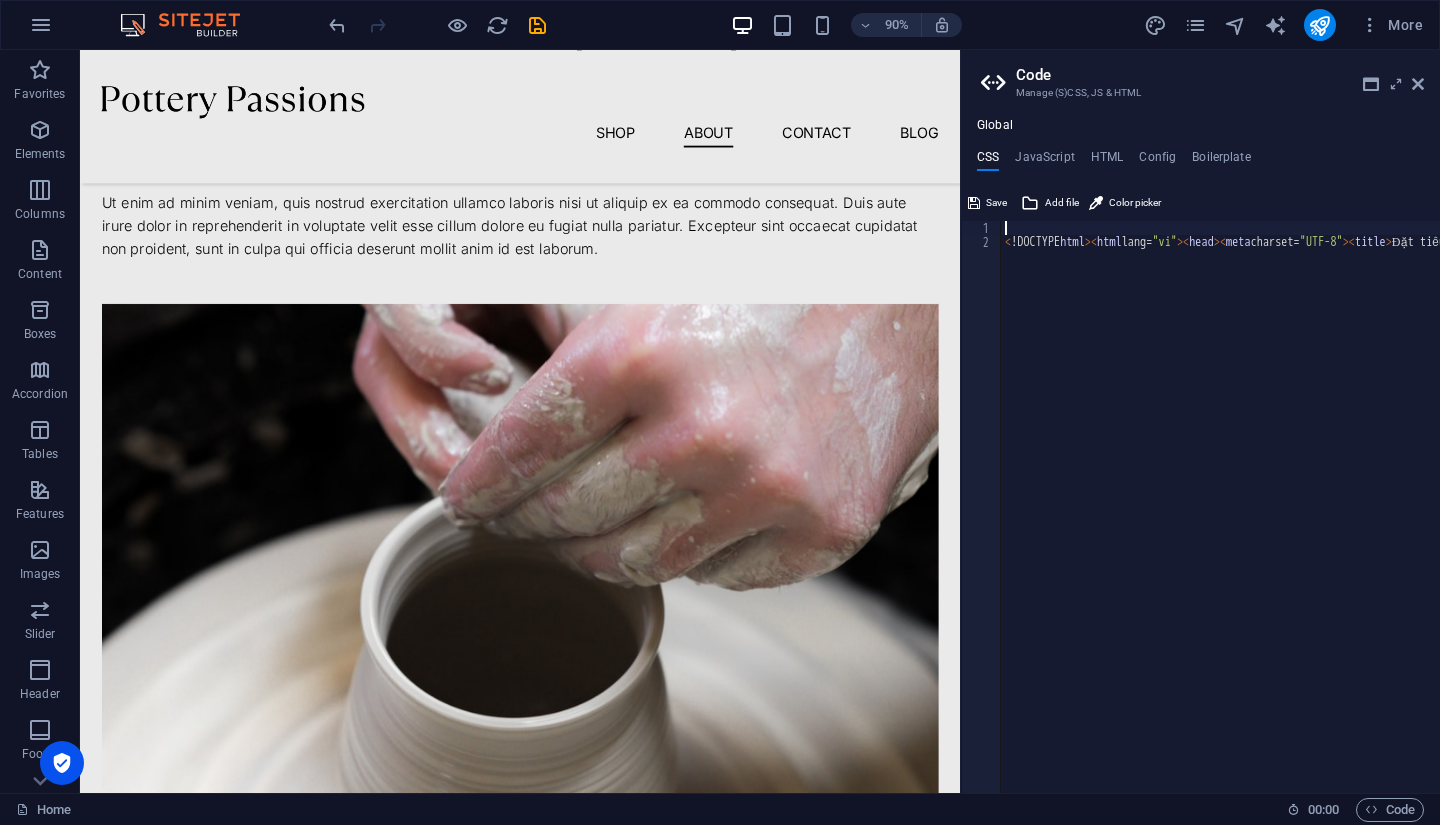 type on "<!DOCTYPE html><html lang="vi"><head><meta charset="UTF-8"><title>Đặt tiêu đề trang</title><meta http-equiv="Cache-Control" content="no-cache"><meta http-equiv="X-UA-Compatible" content="IE=edge"><meta http-equiv="Expires" content="-1"><meta name="keywords" content=""><meta name="description" content="Daihoidangboxadantien"><meta name='viewport' content='width=device-width, initial-scale=1' /><sc" 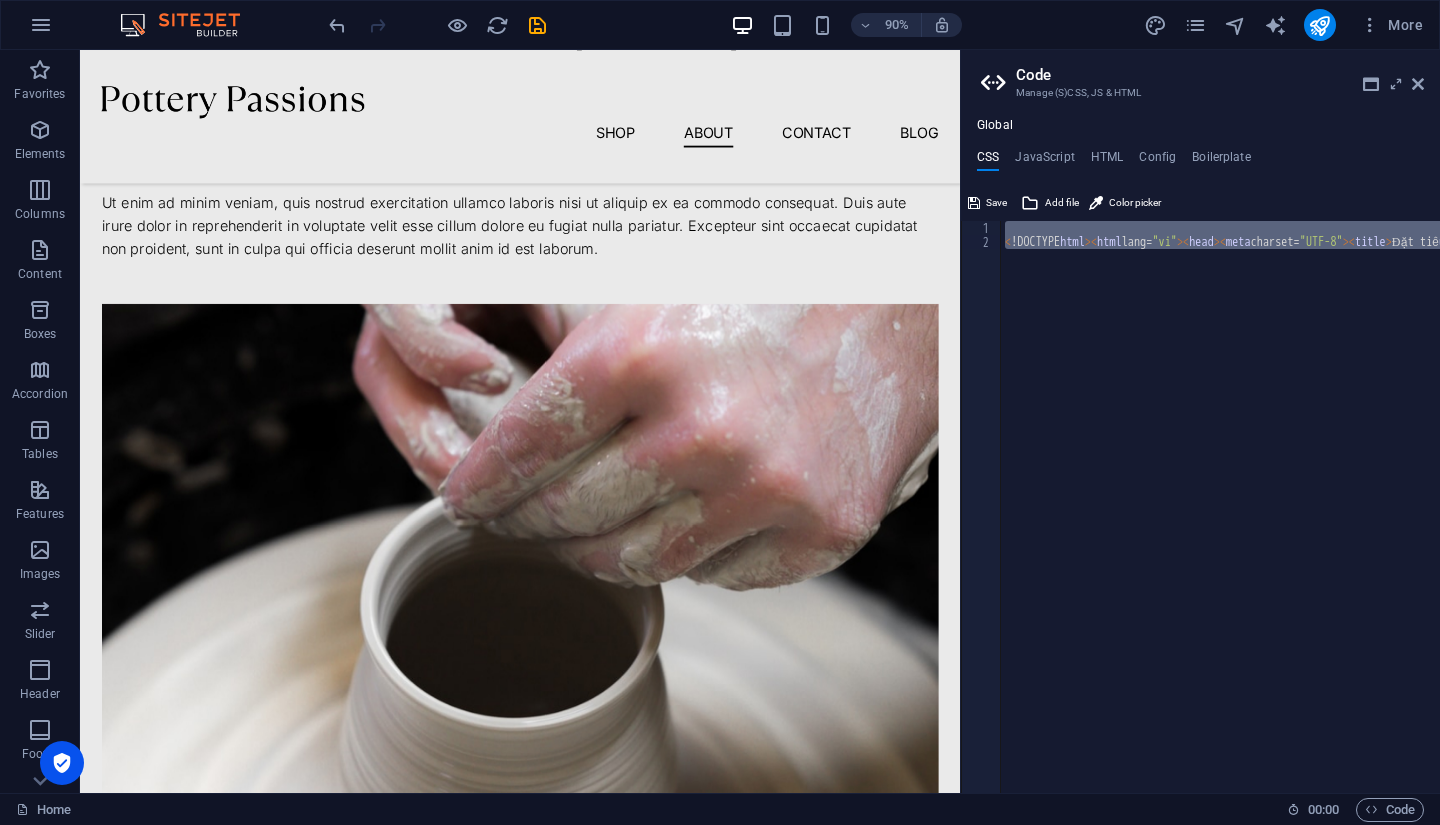 click on "< !DOCTYPE  html >< html  lang= "vi" >< head >< meta  charset= "UTF-8" >< title > Đặt tiê u  đề trang < / title >< meta  http-equiv= "Cache-Control"   content = "no-cache" >< meta  http-equiv= "X-UA-Compatible"   content = "IE=edge" >< meta  http-equiv= "Expires"   content = "-1" >< meta  name= "keywords"   content = "" >< meta  name= "description"   content = "Daihoidangboxadantien" >< meta  name= 'viewport'   content = 'width=device-width, initial-scale=1'  / >< script  type= 'text/javascript' > window .ladi_viewport =function ( b ) { var   a =document; b = b ? b : 'innerWidth' ; var  c=window [ b ] ; var  d=c < 768 ; if ( typeof window .ladi_is_desktop == "undefined" ||window .ladi_is_desktop == undefined ) { window .ladi_is_desktop =!d; } var  e= 960 ; var  f= 420 ; var  g= '' ; if ( !d ) { g= "width=" + e + ",user-scalable=no,initial-scale=1.0" ; } else { var  h= 1 ; var   i =f; if ( i != c ) { h=c /  i ; } g= "width=" + i + ",user-scalable=no,initial-scale=" + h + ",minimum-scale=" + h + + h; } (" at bounding box center (34797, 513) 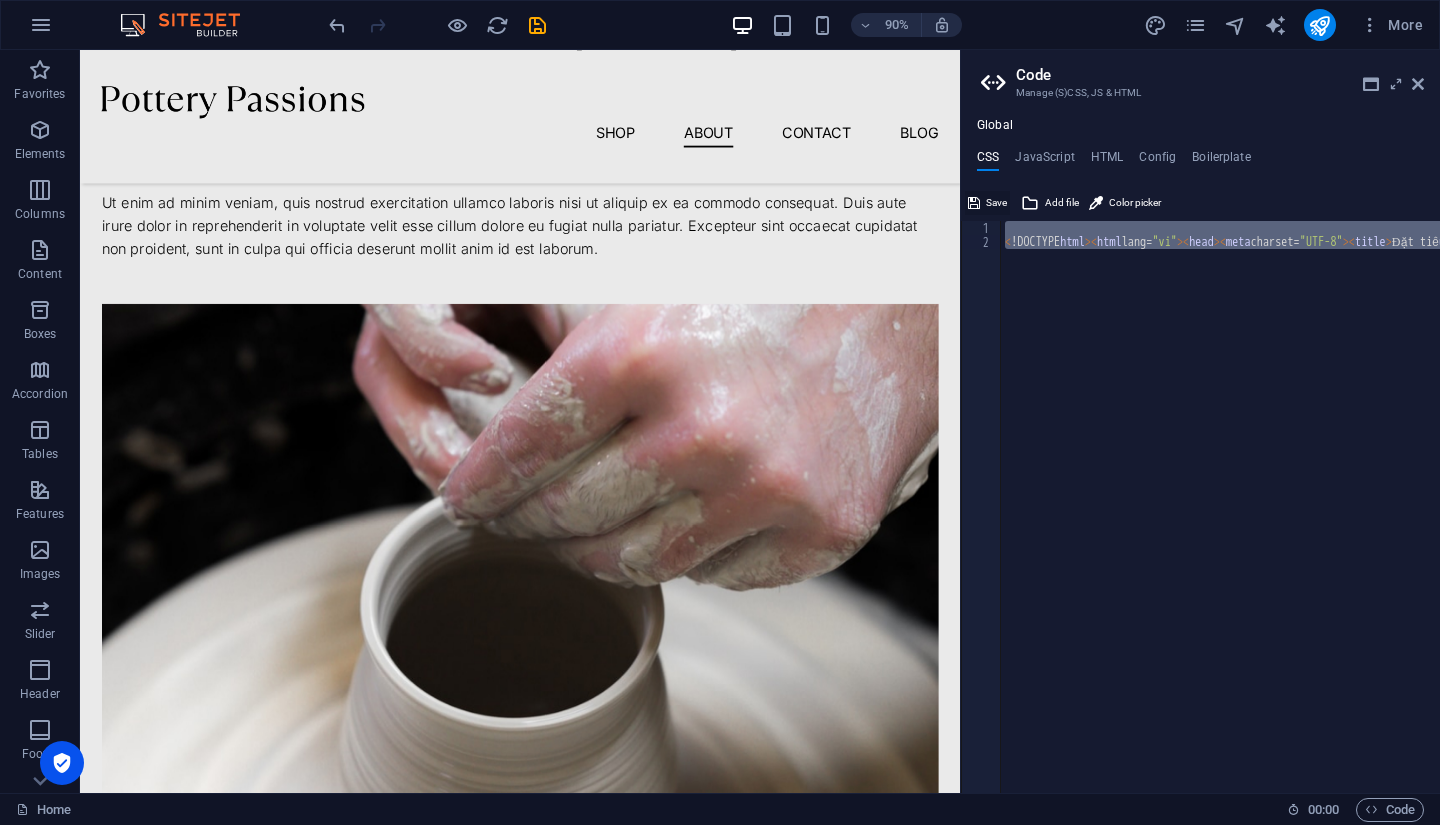 click on "Save" at bounding box center (996, 203) 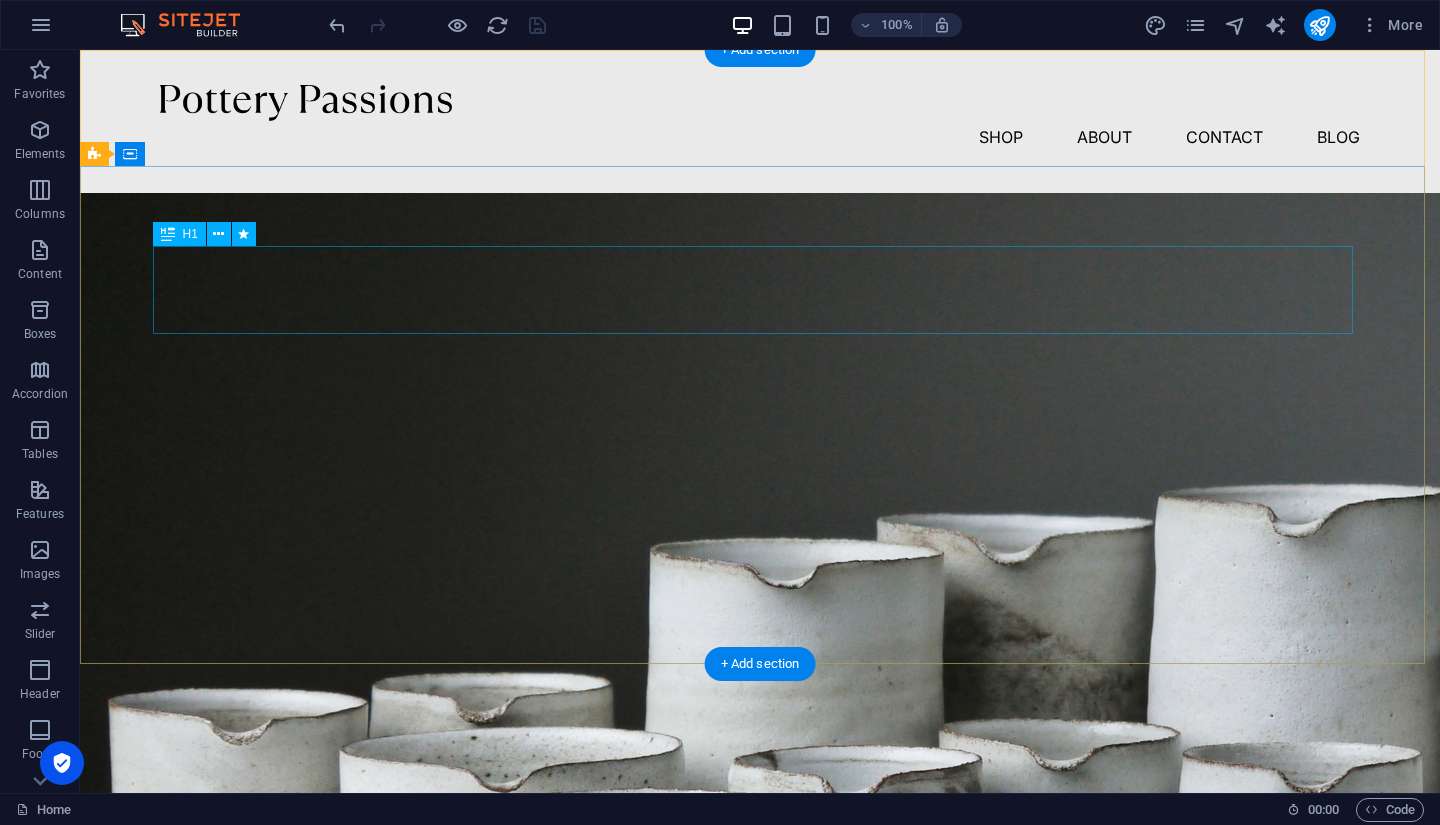 scroll, scrollTop: 0, scrollLeft: 0, axis: both 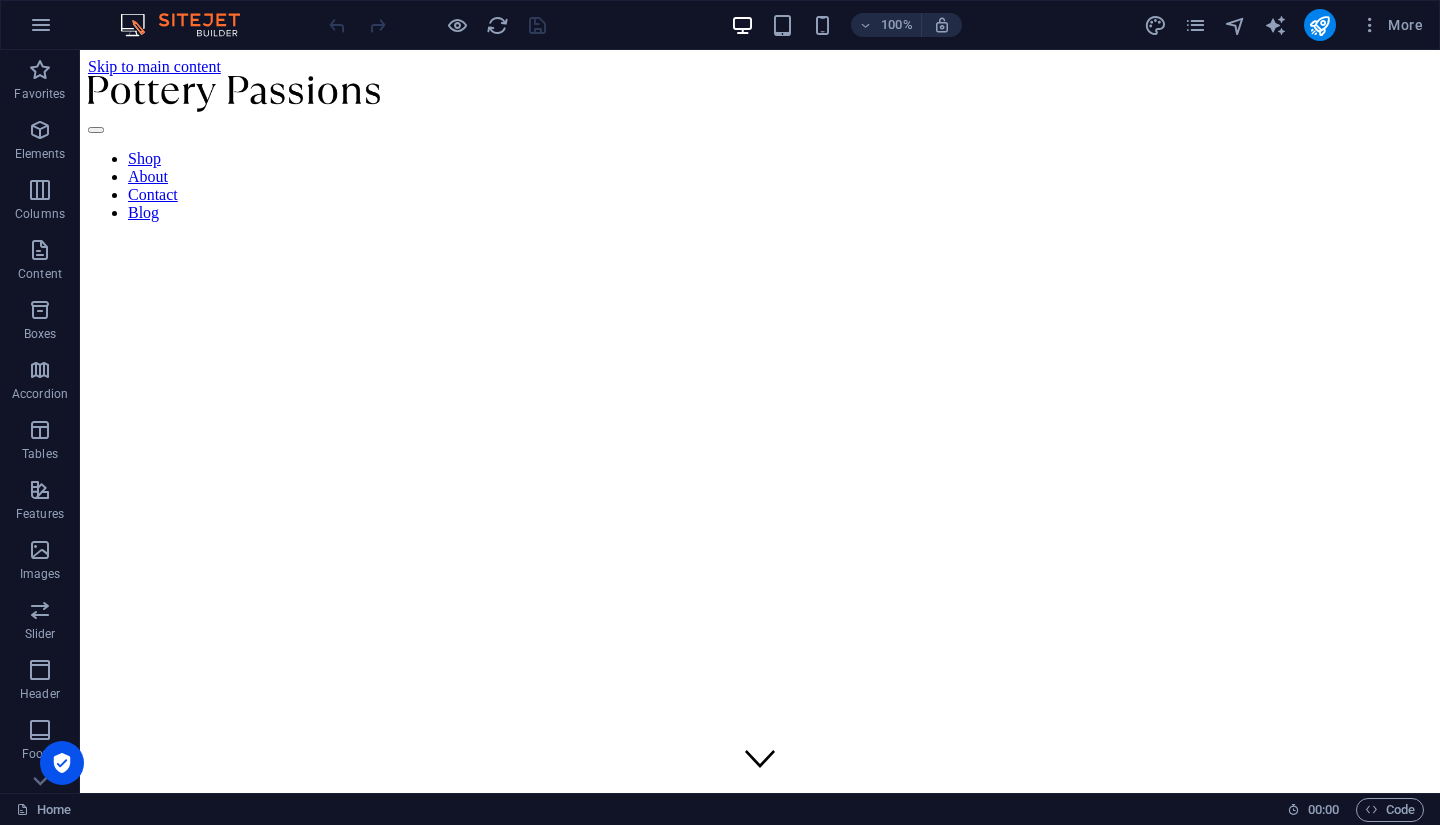 drag, startPoint x: 1436, startPoint y: 170, endPoint x: 1512, endPoint y: 94, distance: 107.48023 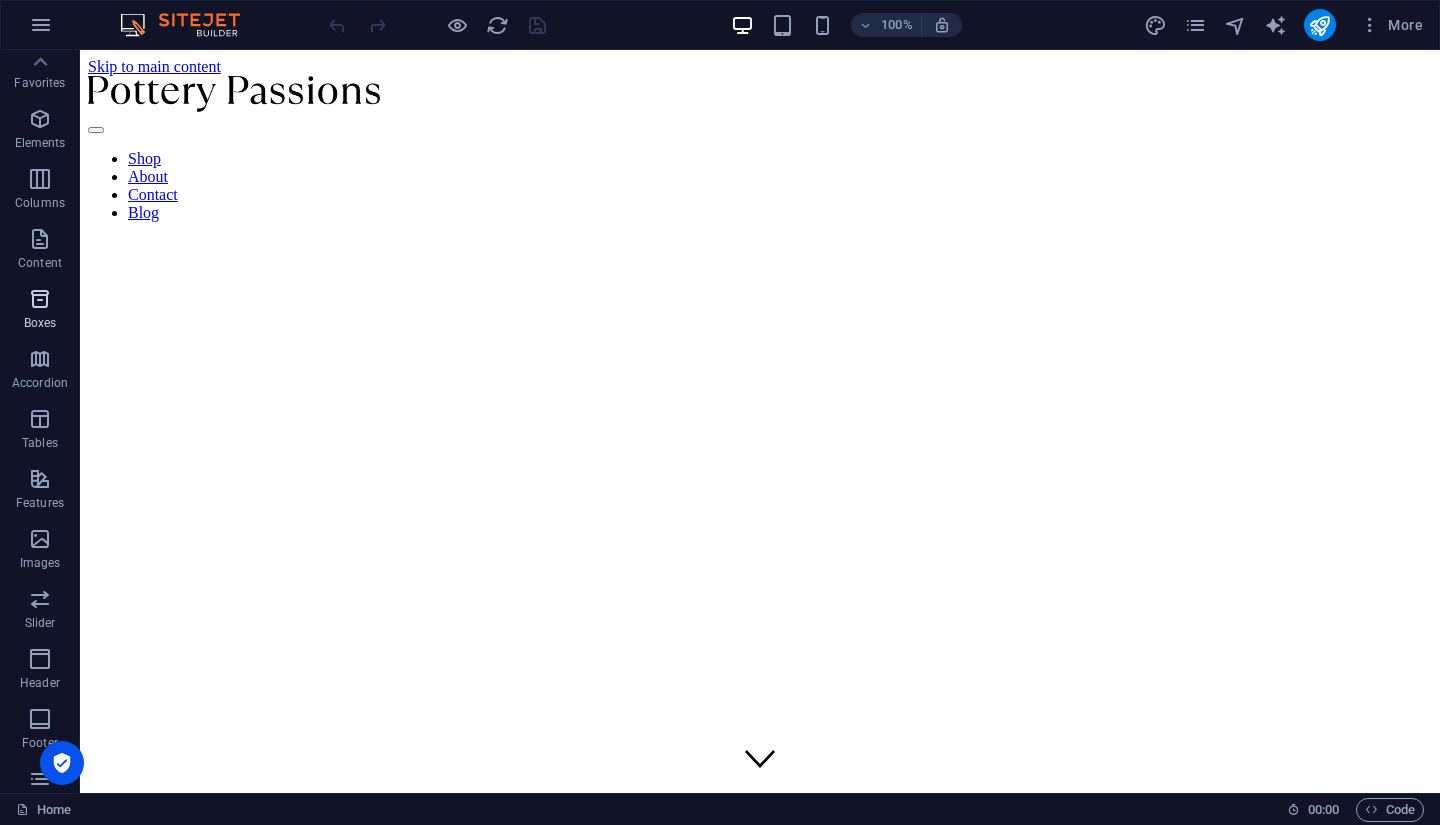 scroll, scrollTop: 0, scrollLeft: 0, axis: both 